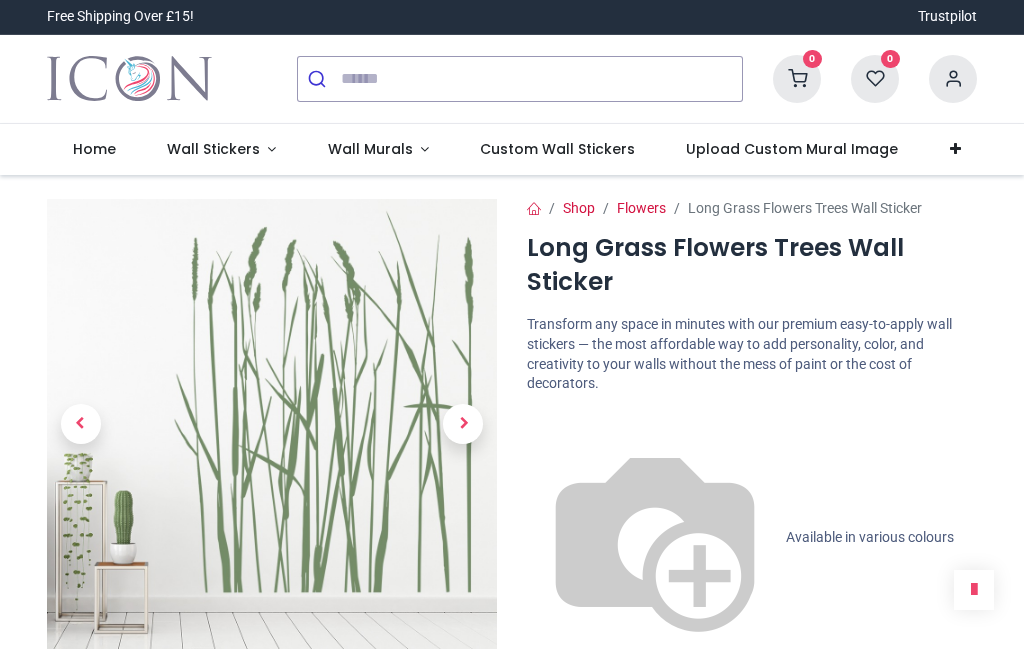 scroll, scrollTop: 0, scrollLeft: 0, axis: both 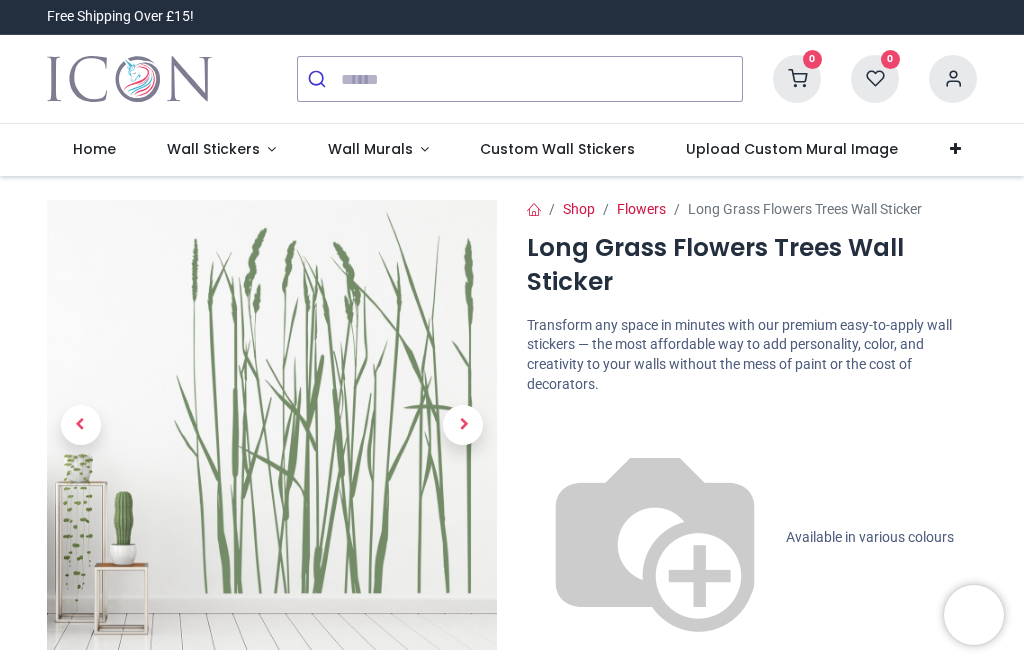 click at bounding box center (463, 425) 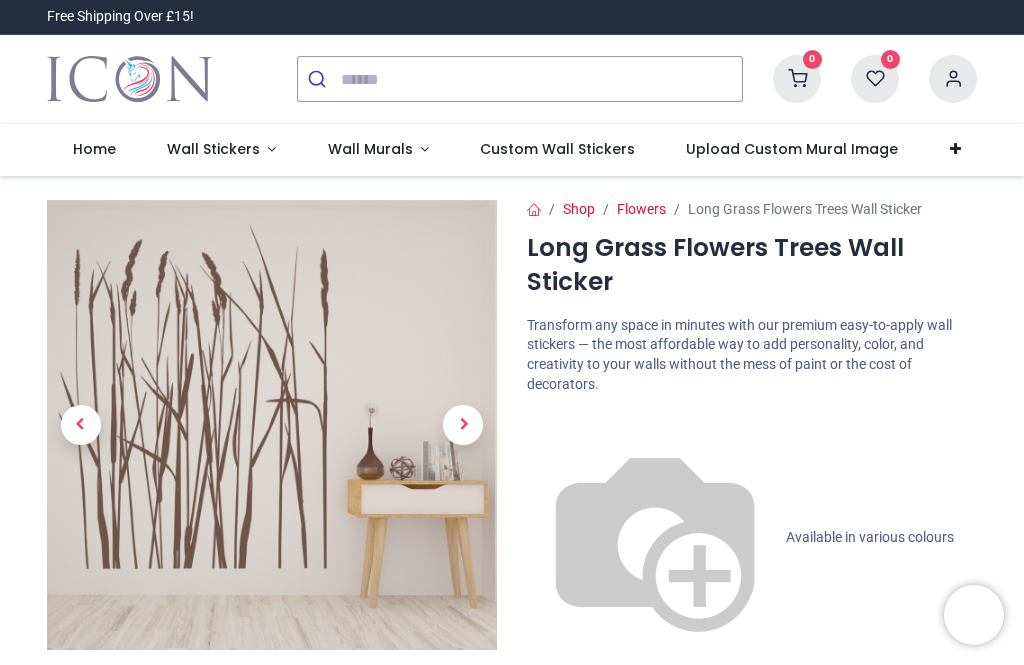 scroll, scrollTop: 0, scrollLeft: 0, axis: both 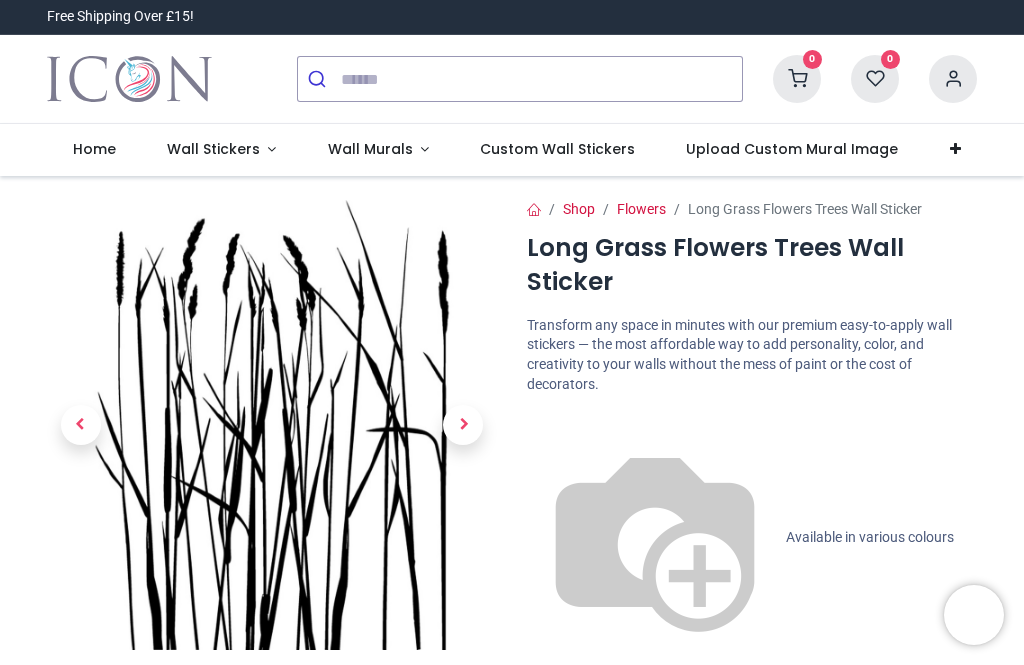 click at bounding box center [463, 425] 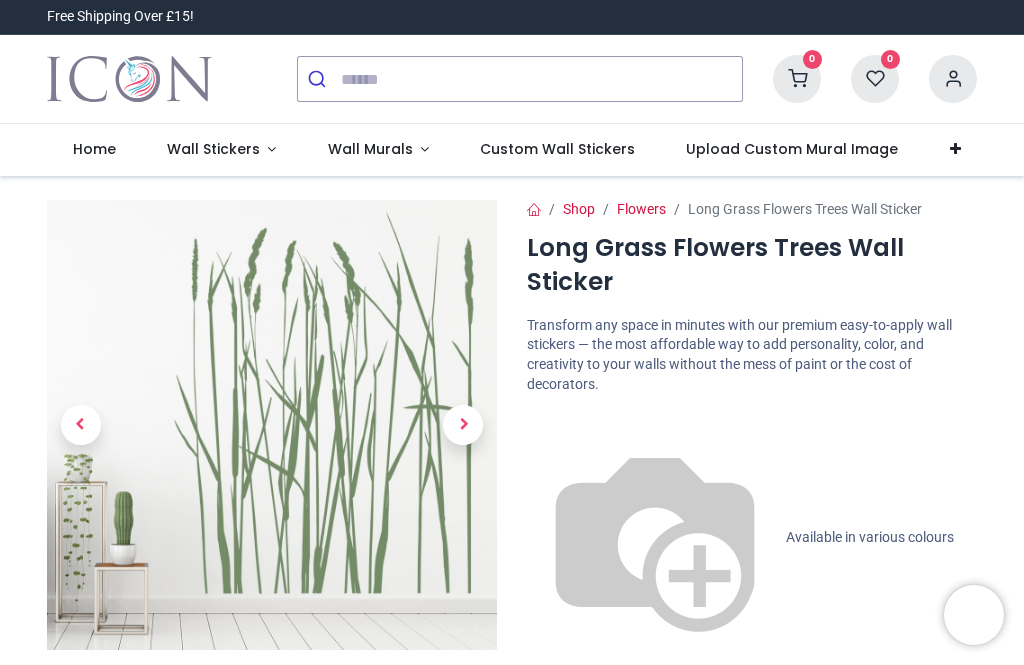 click at bounding box center (463, 425) 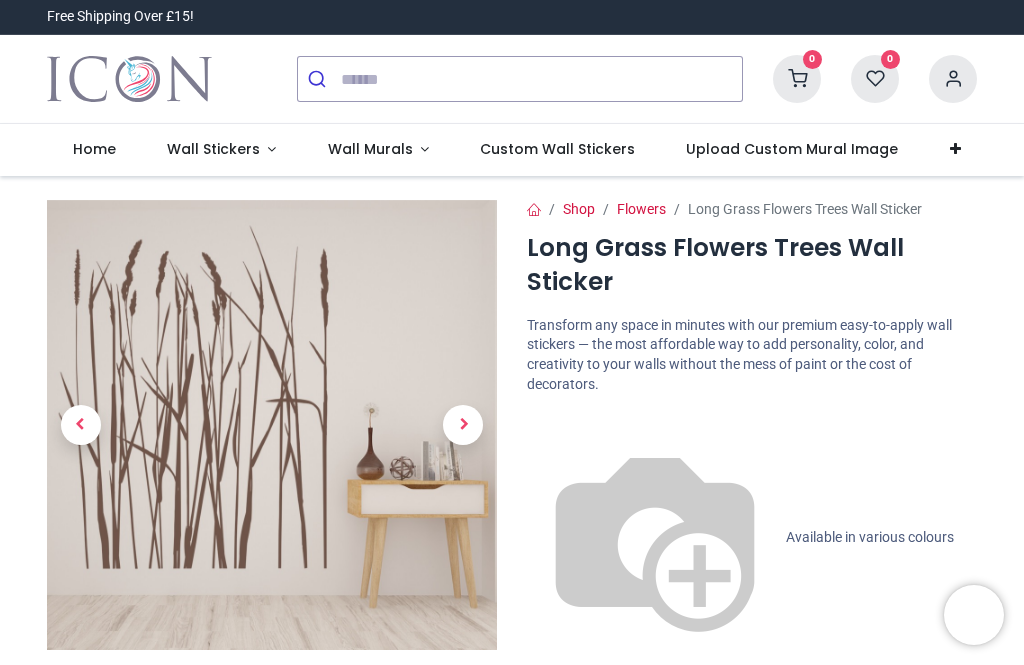click at bounding box center [463, 425] 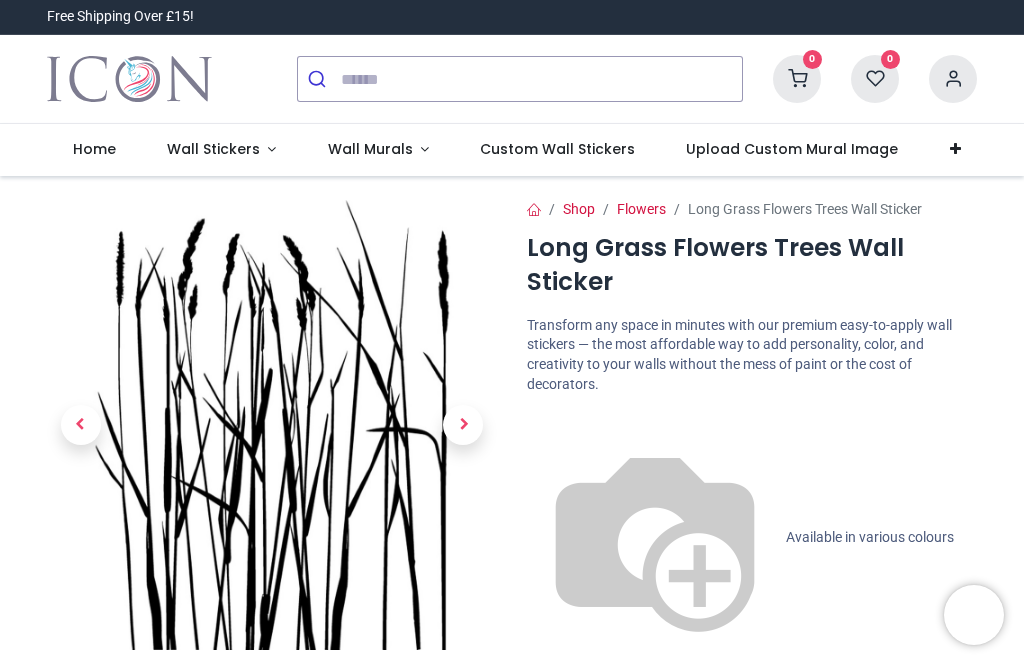 click at bounding box center [463, 425] 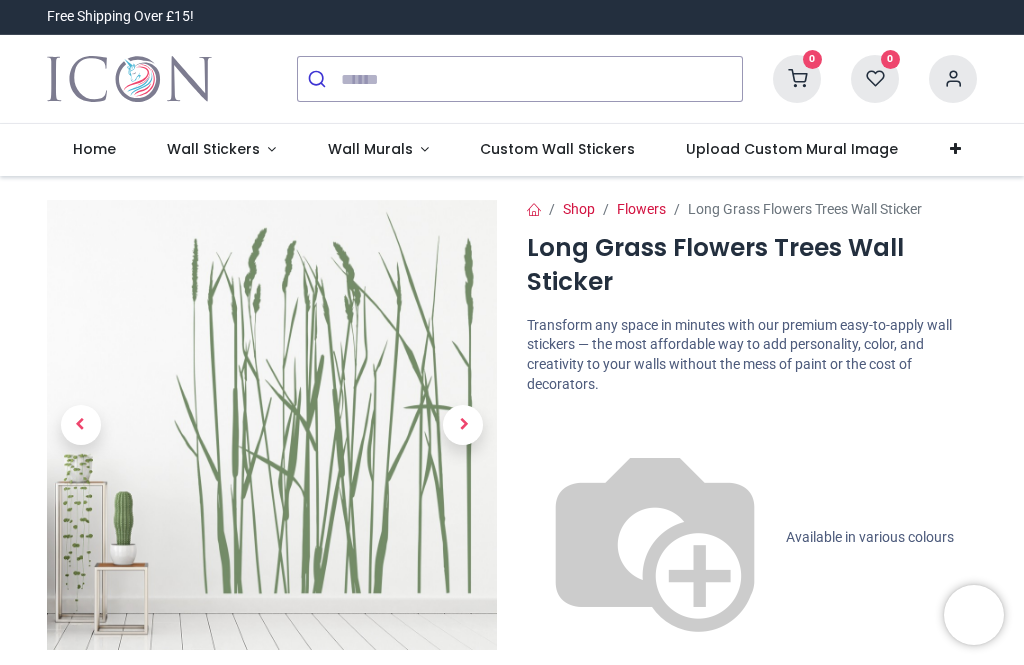 scroll, scrollTop: 0, scrollLeft: 0, axis: both 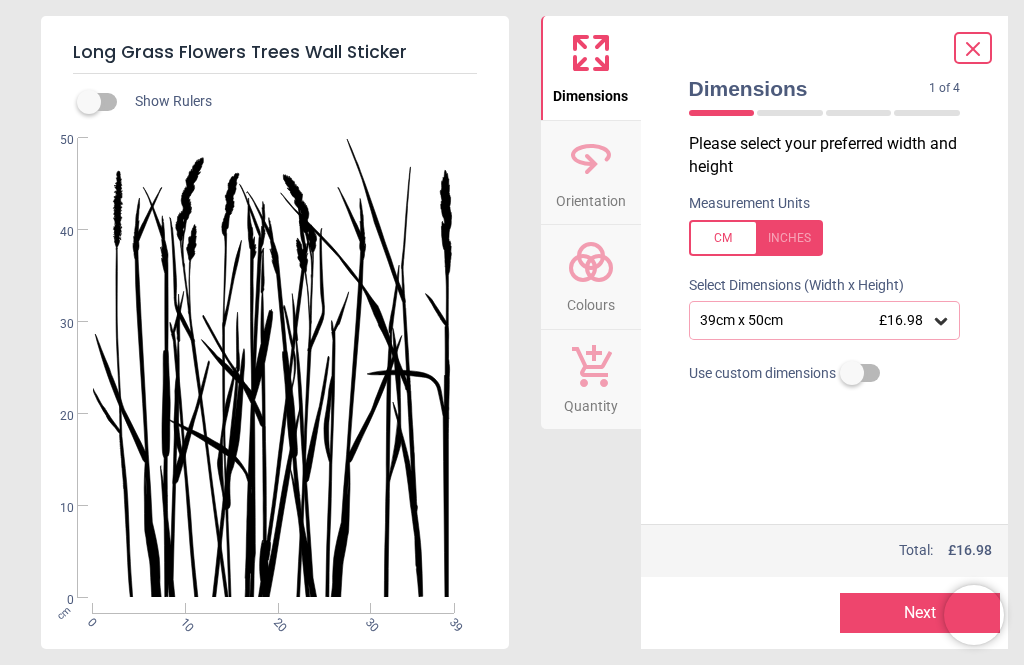 click on "Dimensions 1   of   4 1   of  5 Please select your preferred width and height Measurement Units Select Dimensions (Width x Height) 39cm  x  50cm       £16.98 Use custom dimensions Price :  Total: £ 16.98   Preview Next Next" at bounding box center (825, 332) 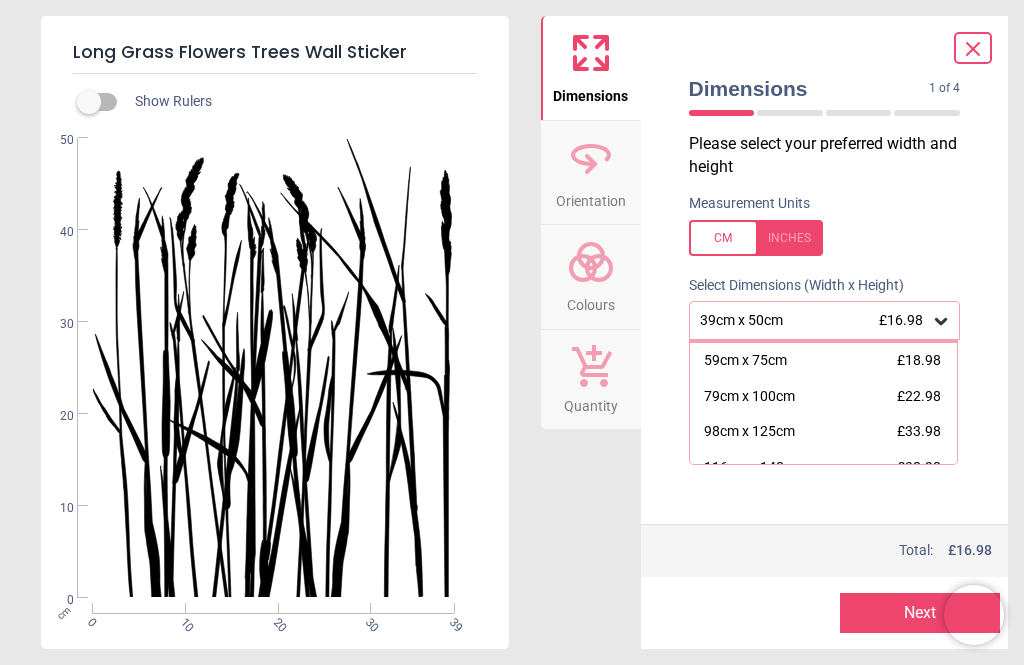 scroll, scrollTop: 23, scrollLeft: 0, axis: vertical 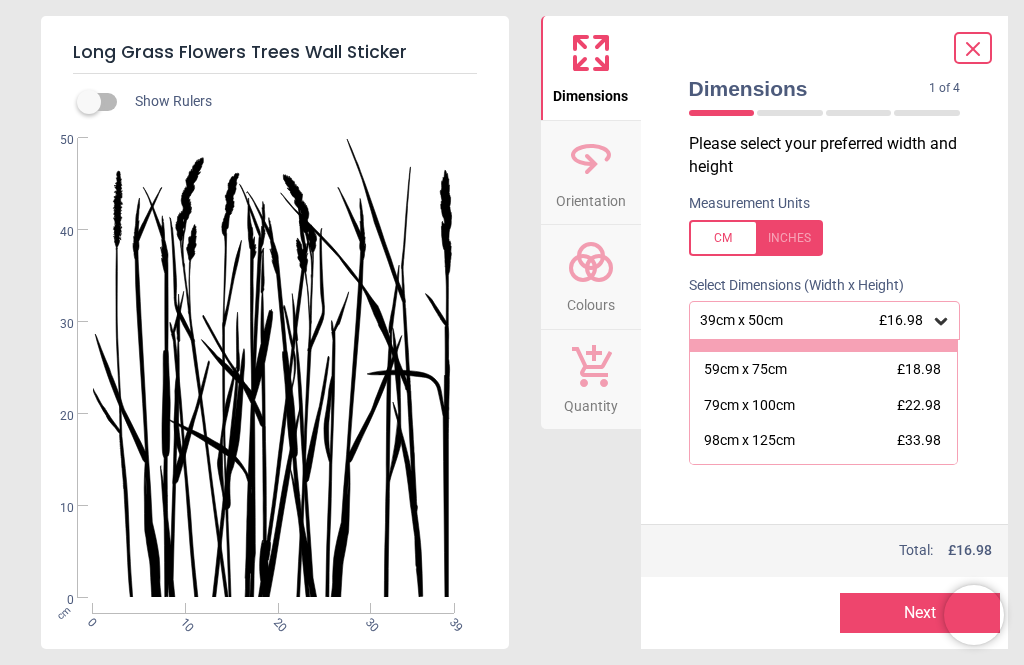 click on "39cm  x  50cm       £16.98" at bounding box center [825, 320] 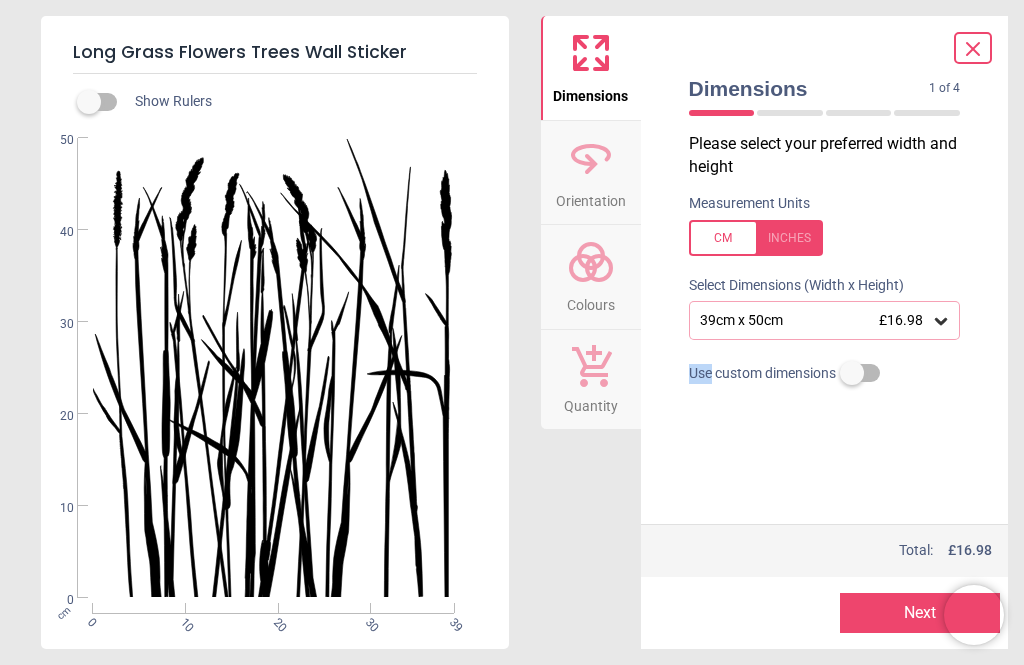 click at bounding box center (825, 238) 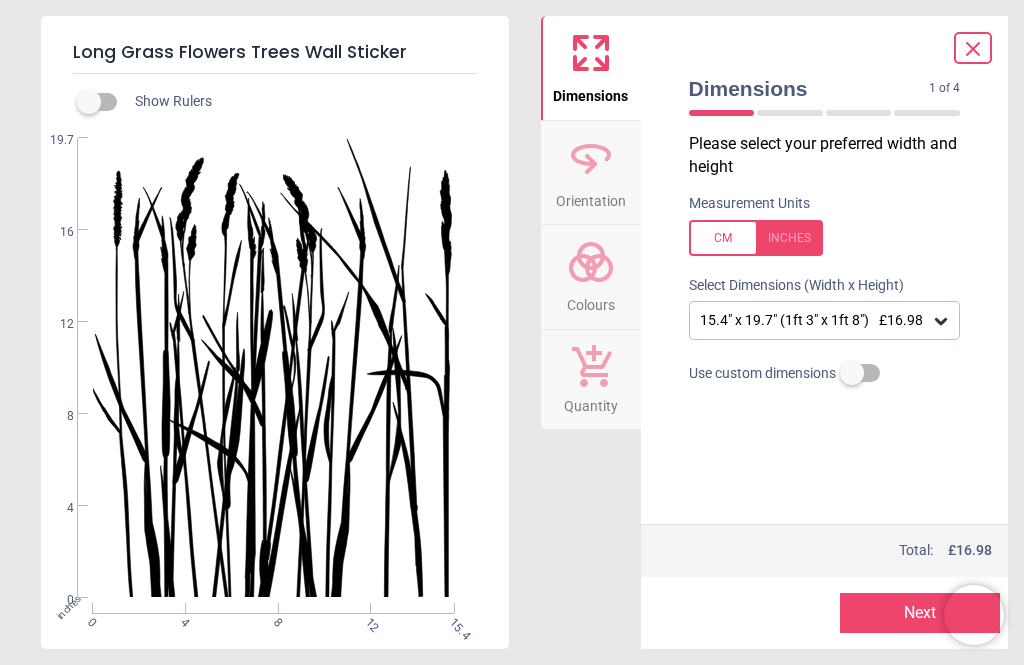 click 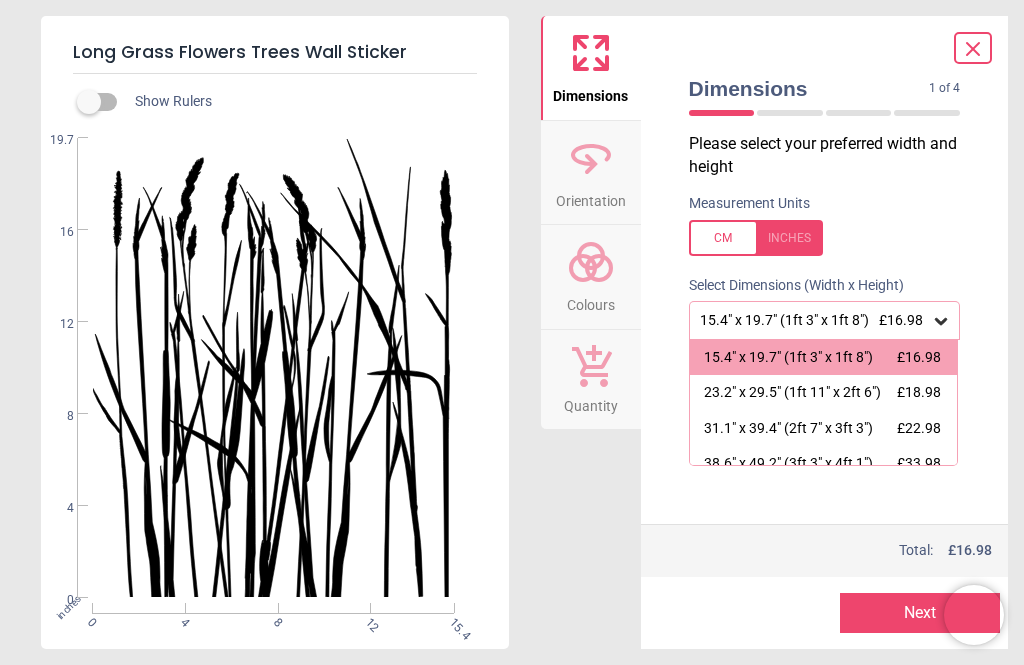 click 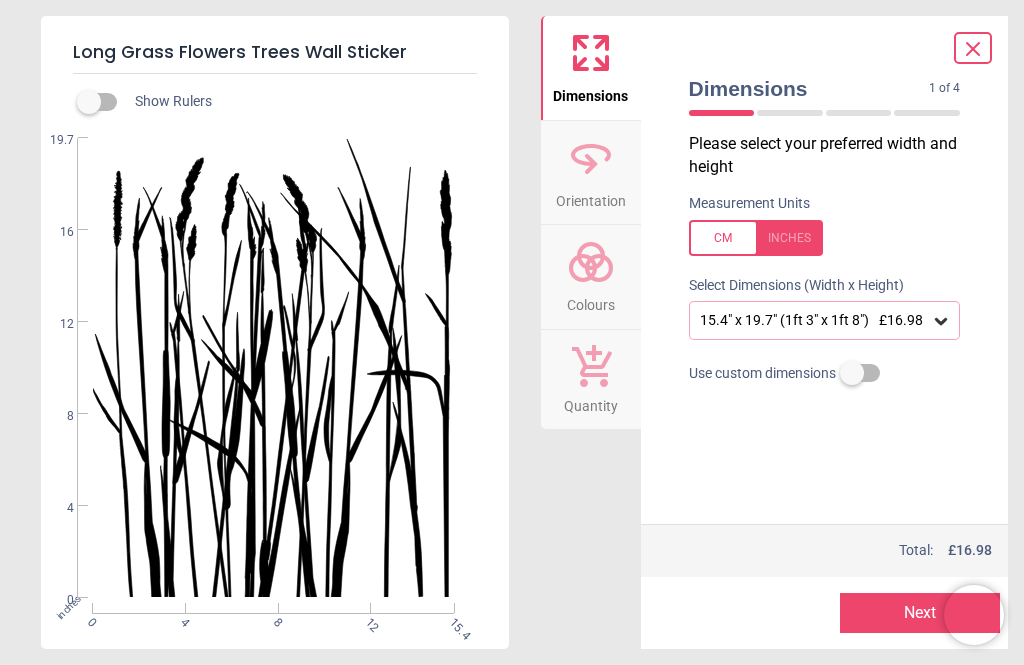 click at bounding box center (852, 373) 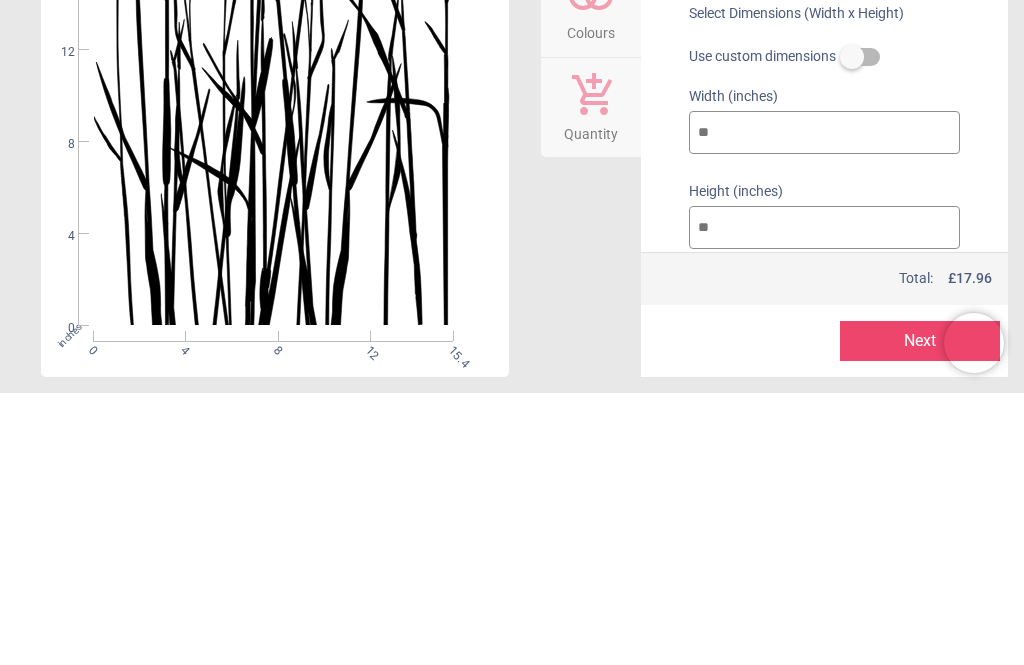 click on "Width (inches)" at bounding box center (825, 369) 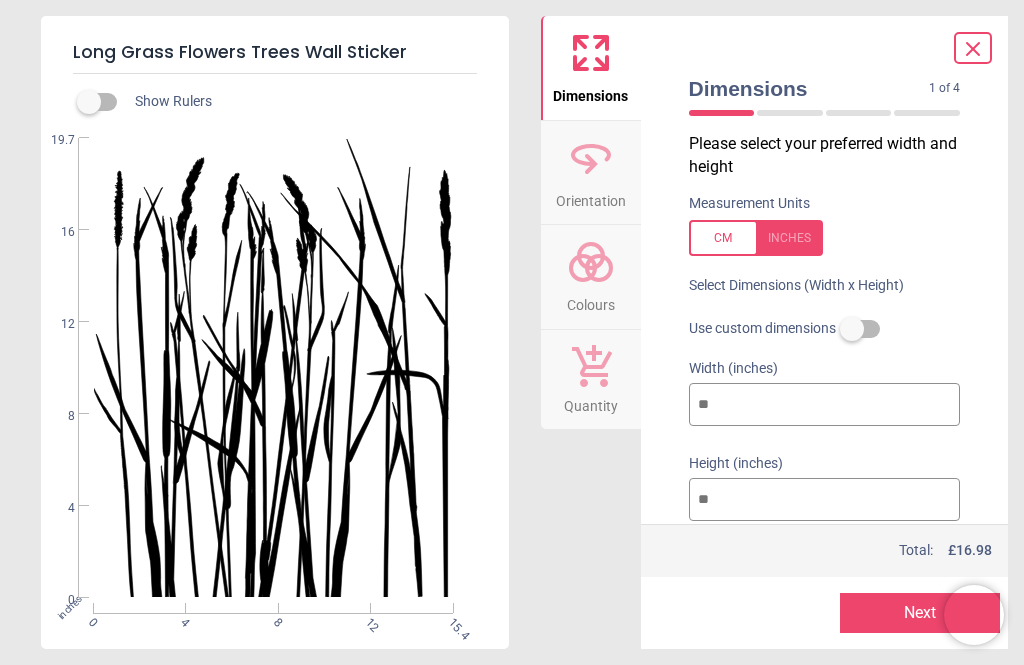 click at bounding box center [756, 238] 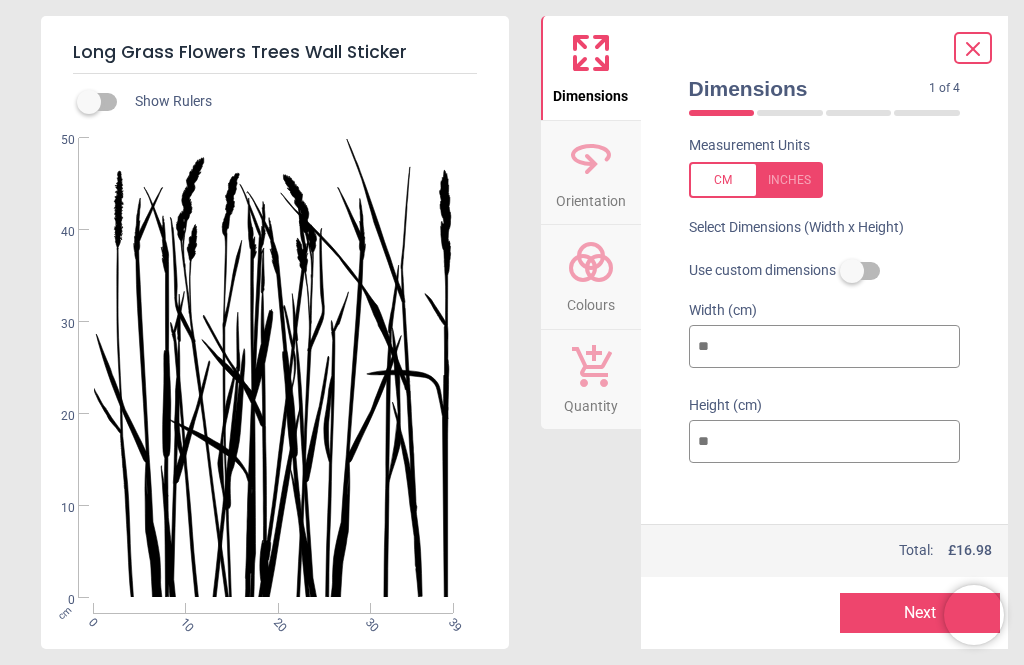 scroll, scrollTop: 57, scrollLeft: 0, axis: vertical 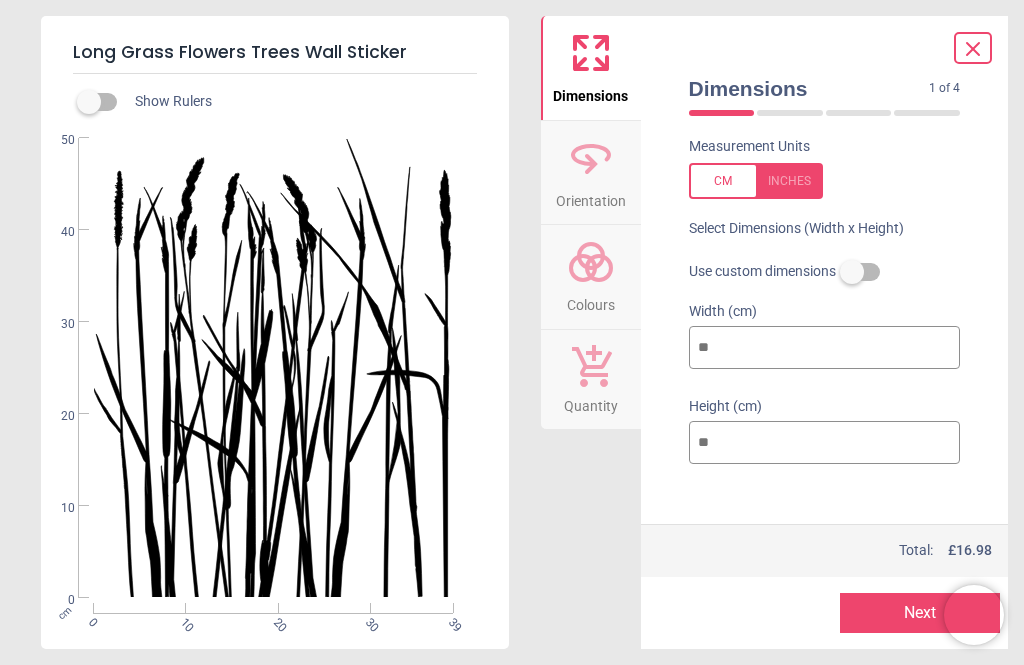 click on "**" at bounding box center [825, 348] 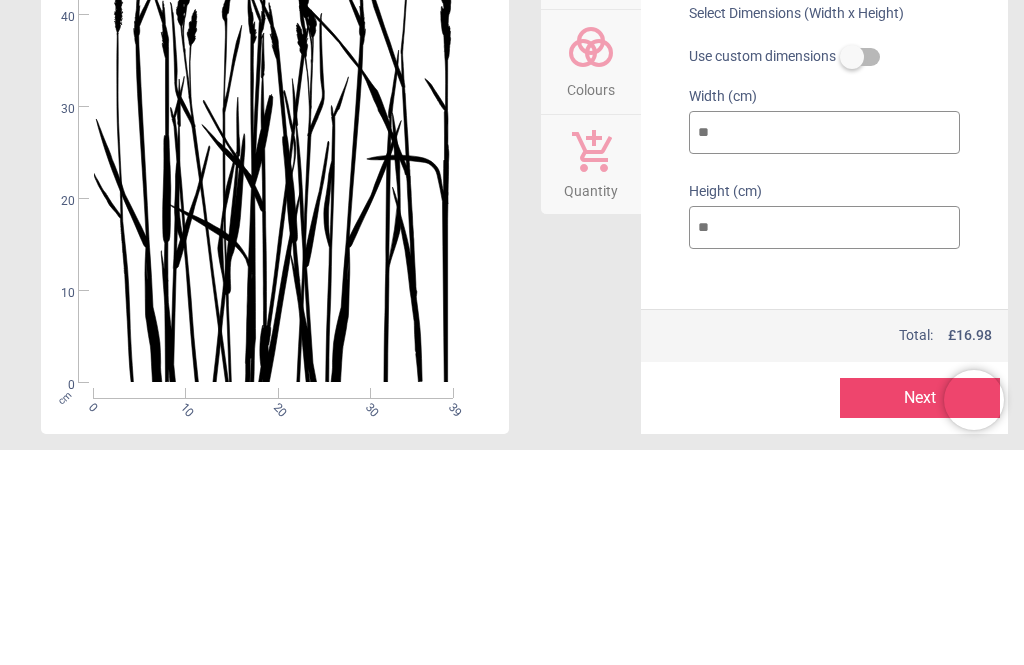 type on "*" 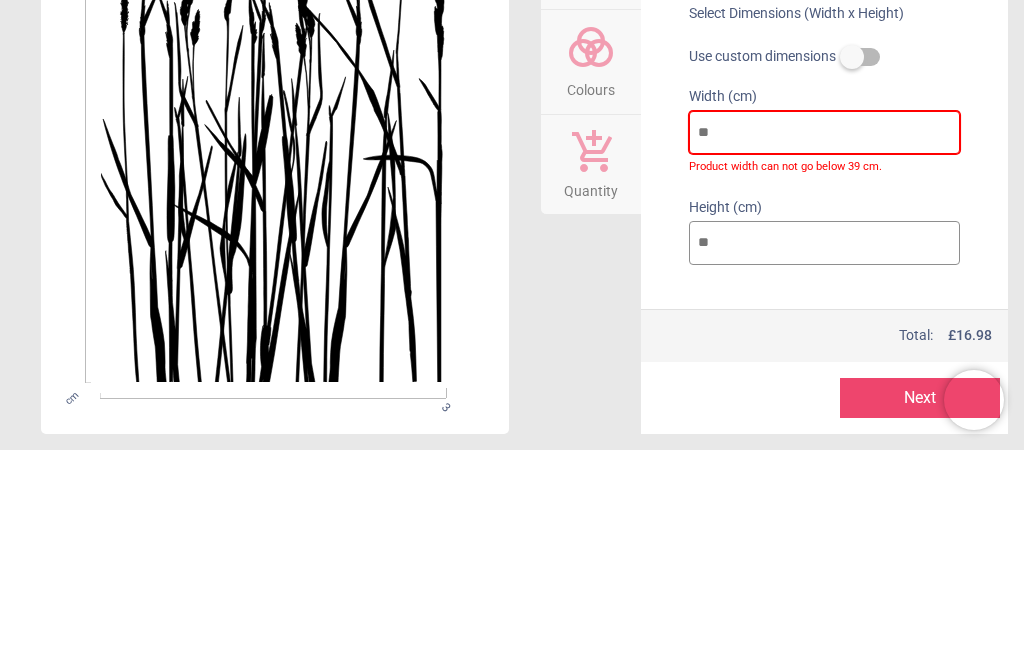 type 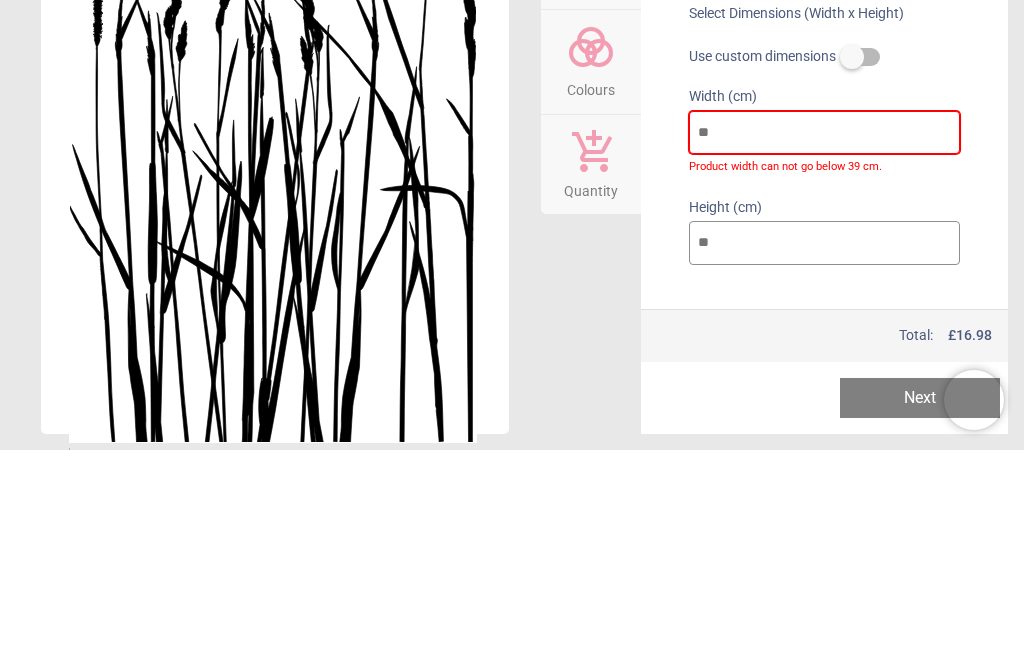 type on "*" 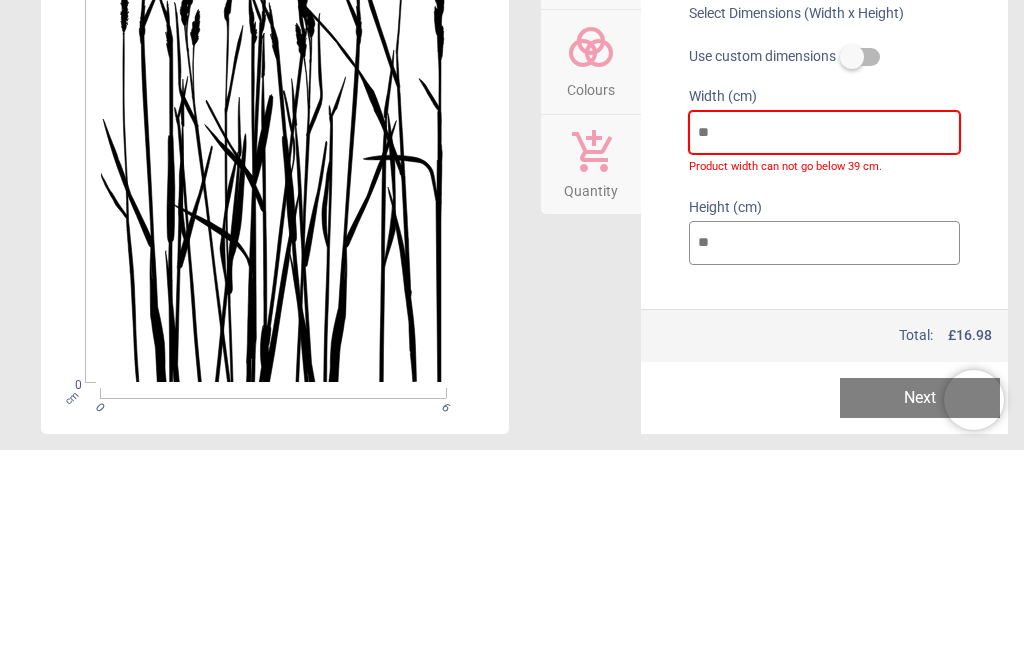 type on "**" 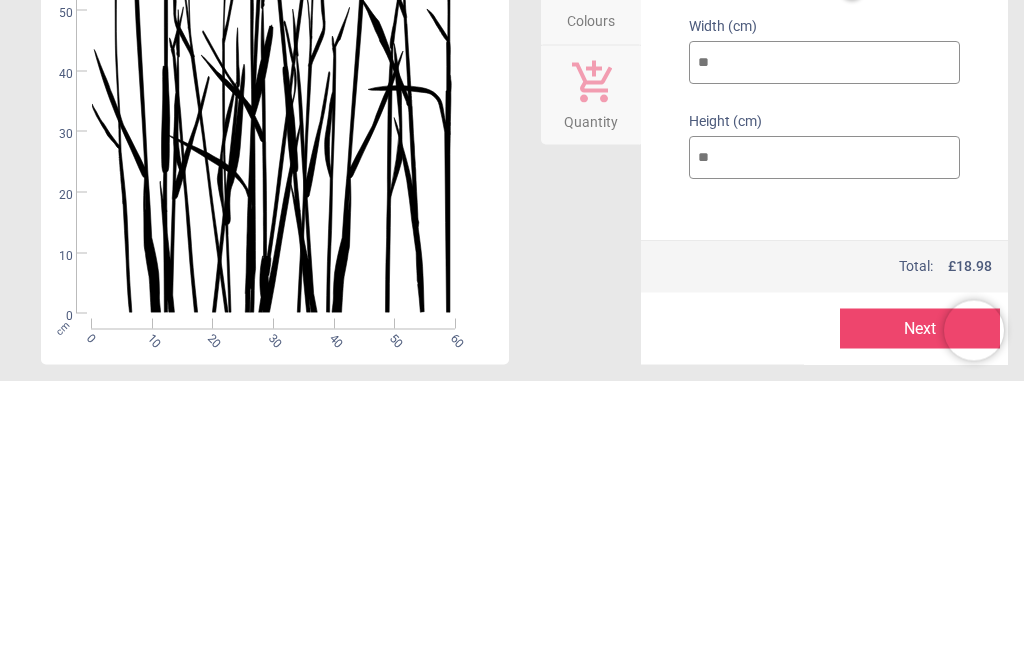 type on "**" 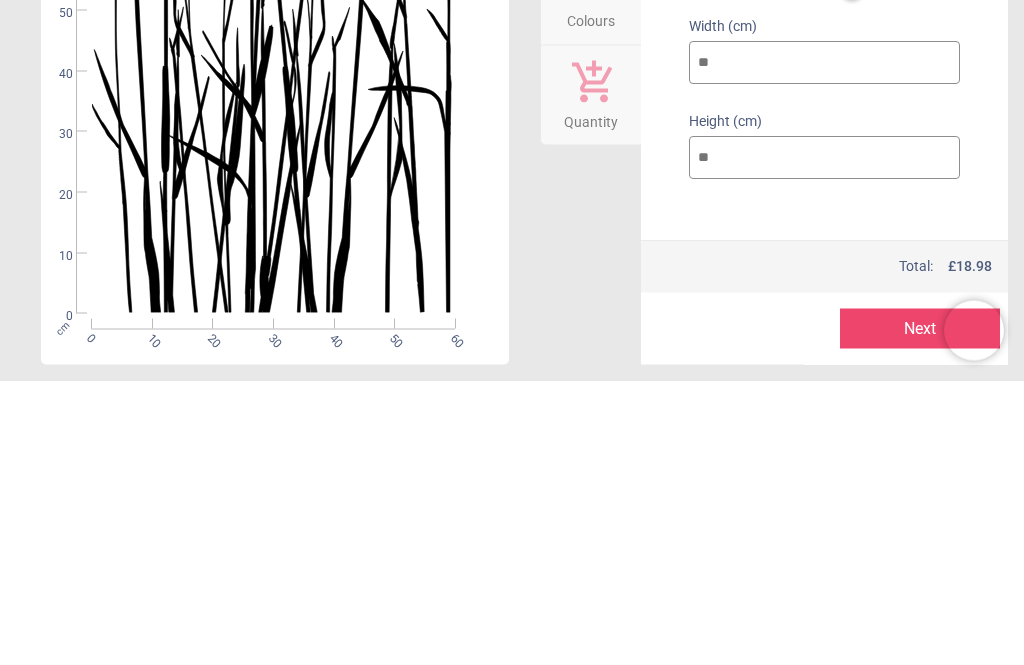 type on "*" 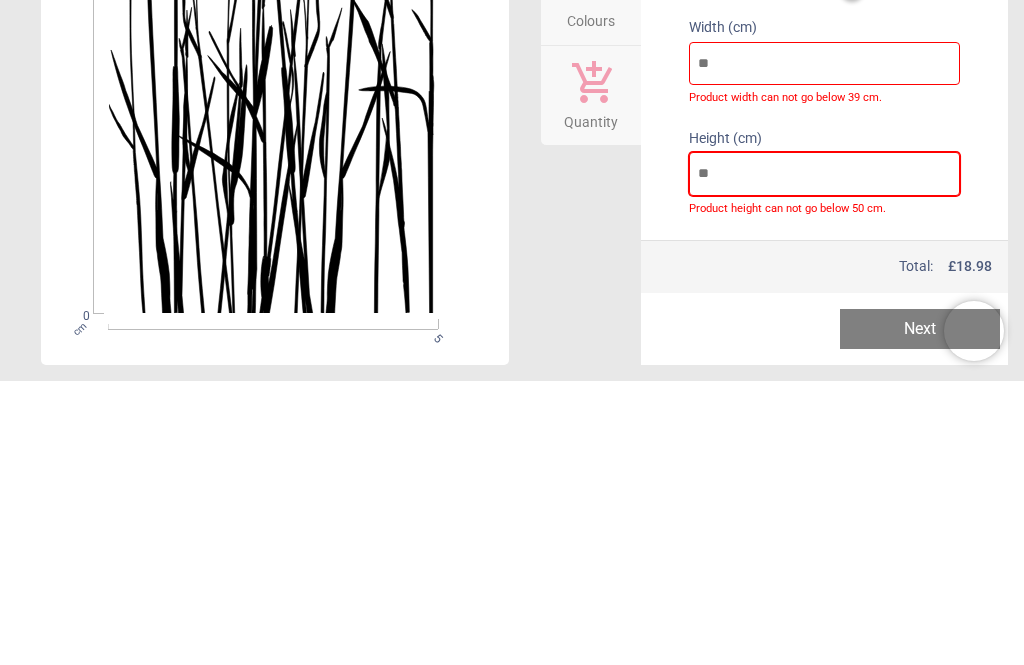 type 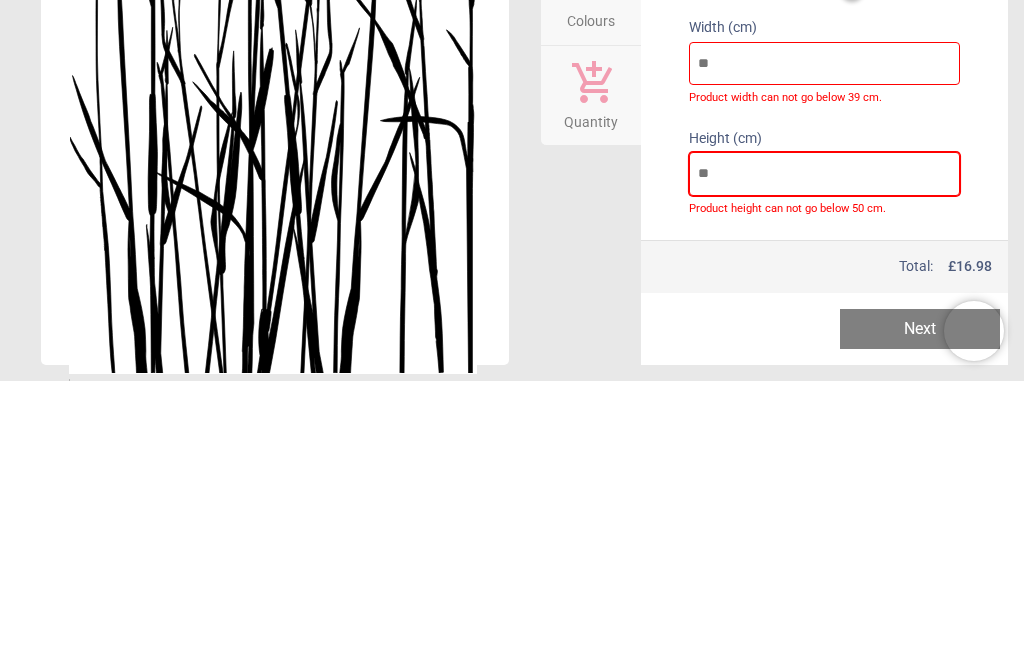 type on "*" 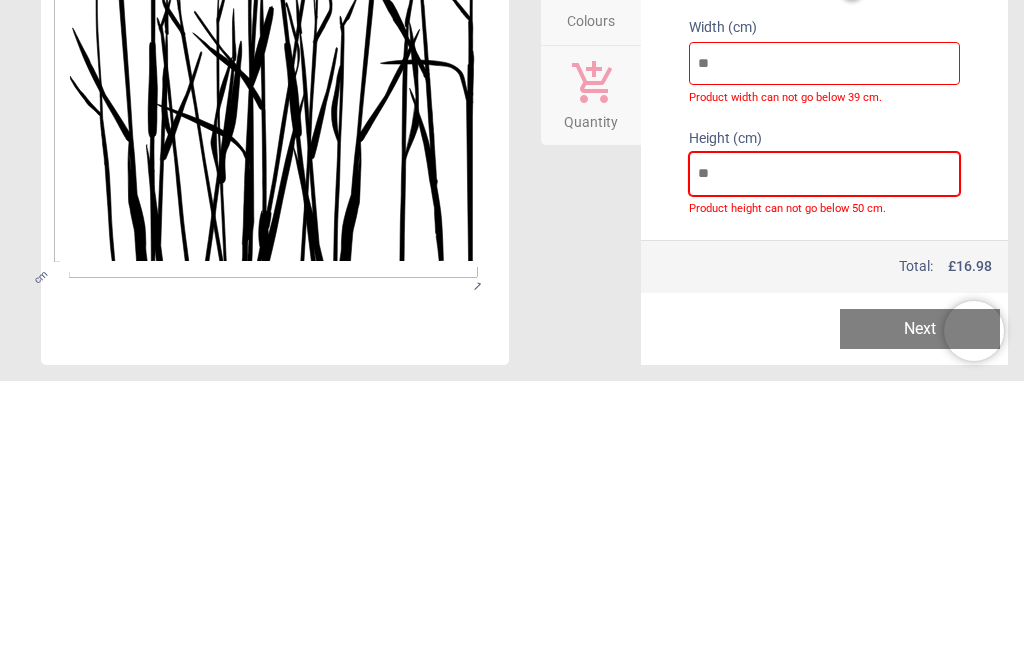 type on "**" 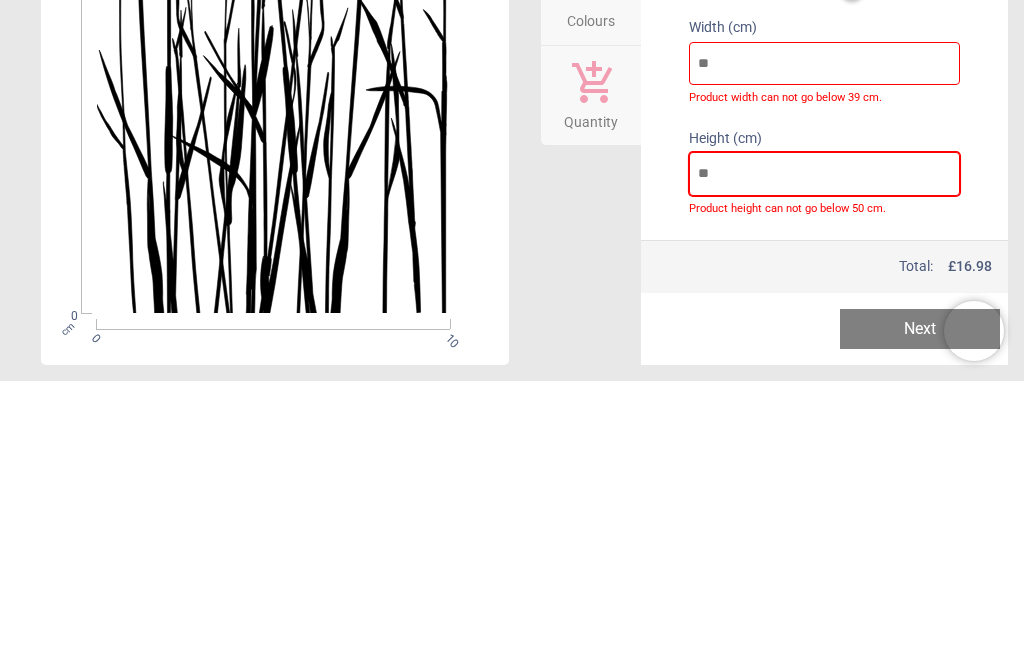 type on "***" 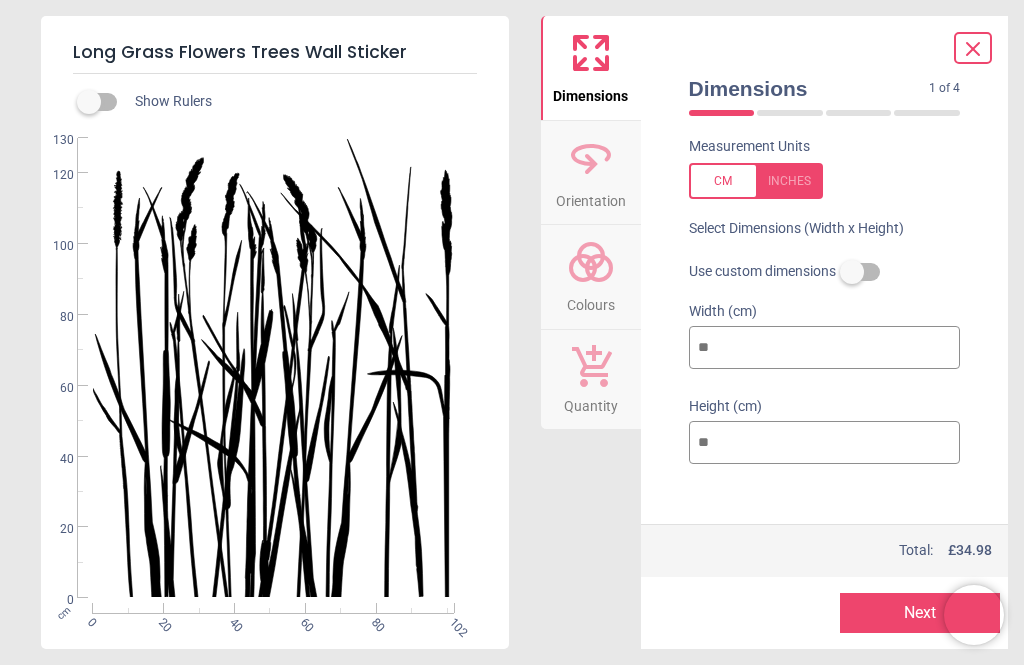 type on "***" 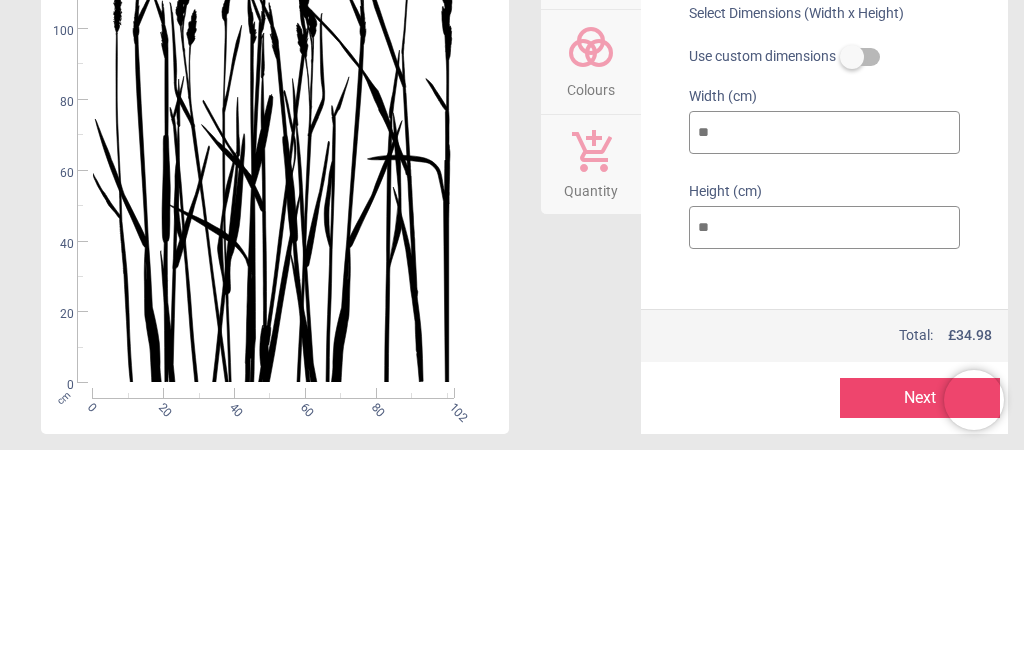 type on "**" 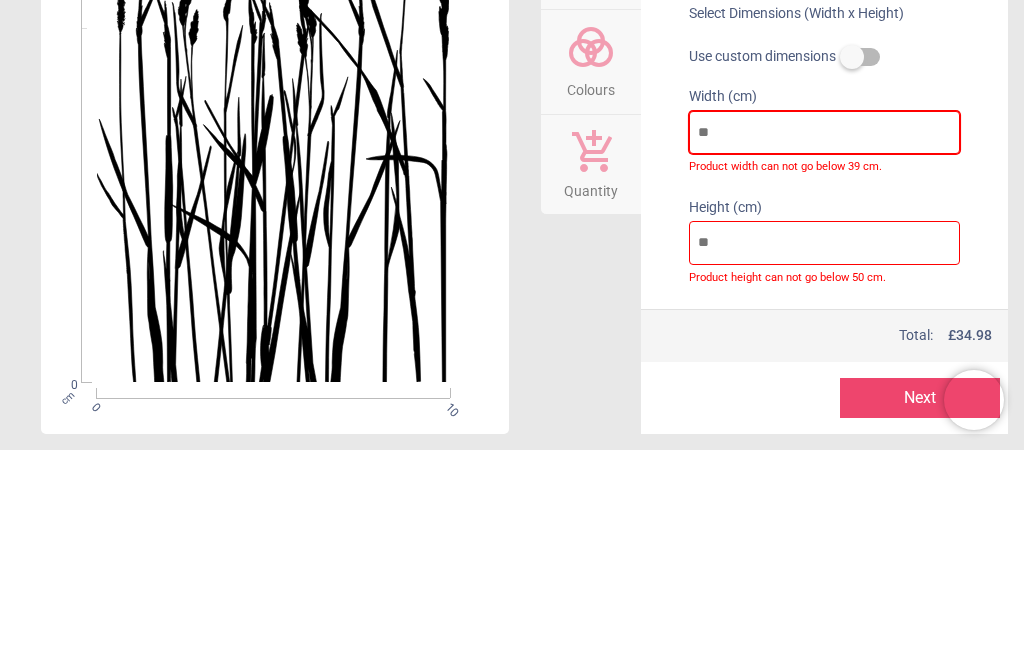 type on "*" 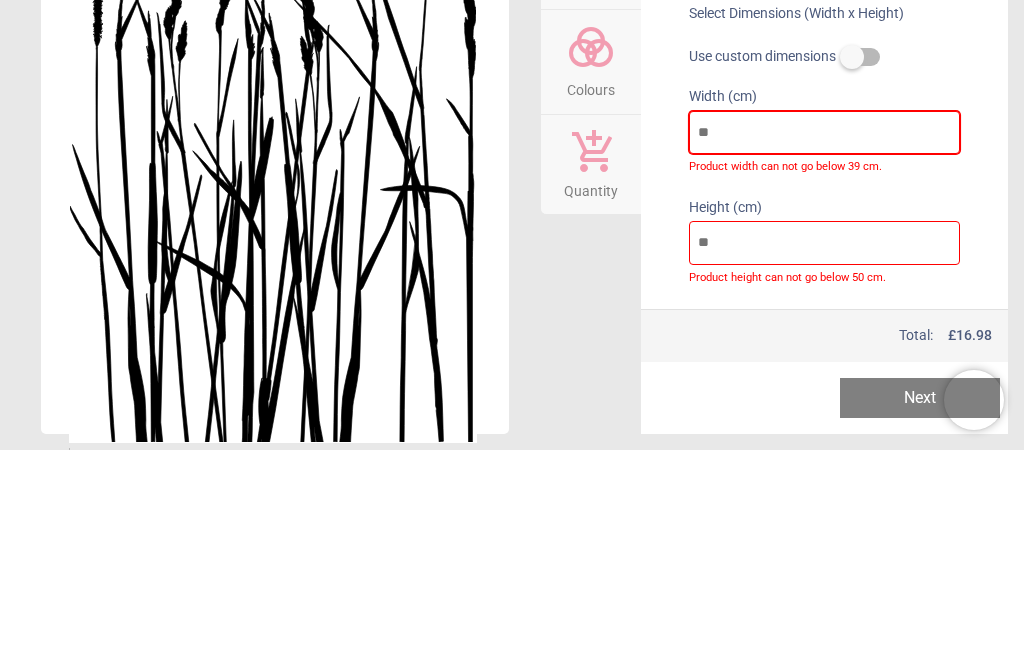 type on "*" 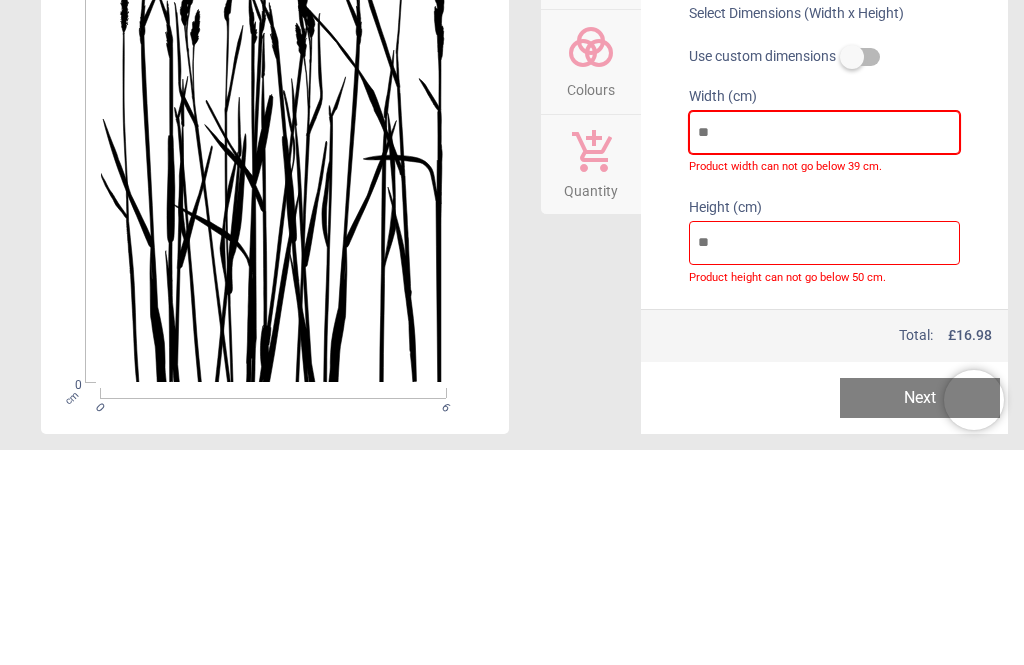 type on "**" 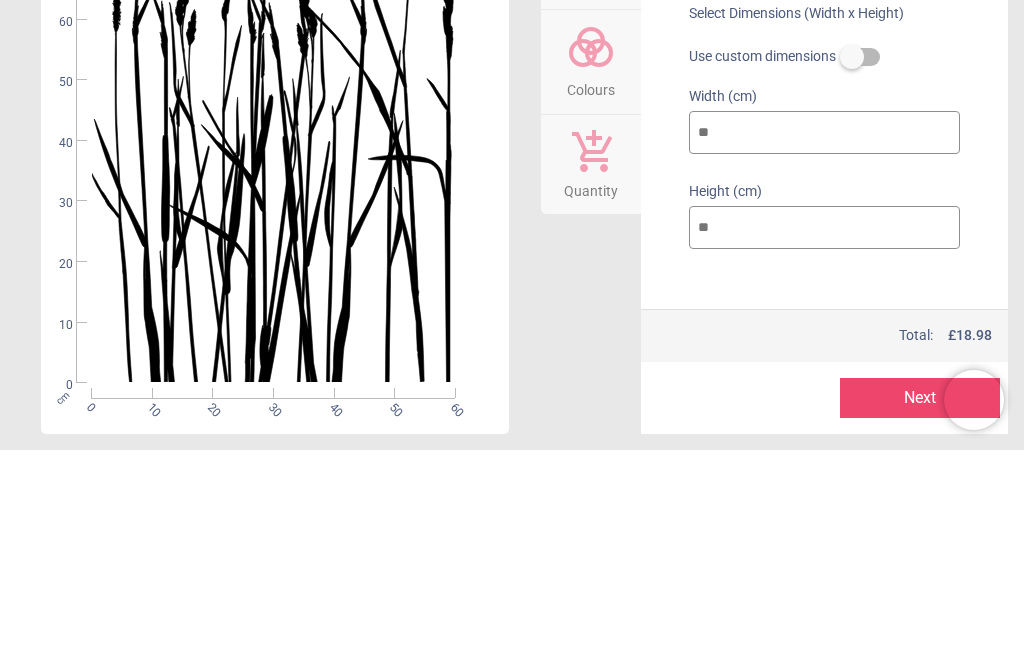 type on "**" 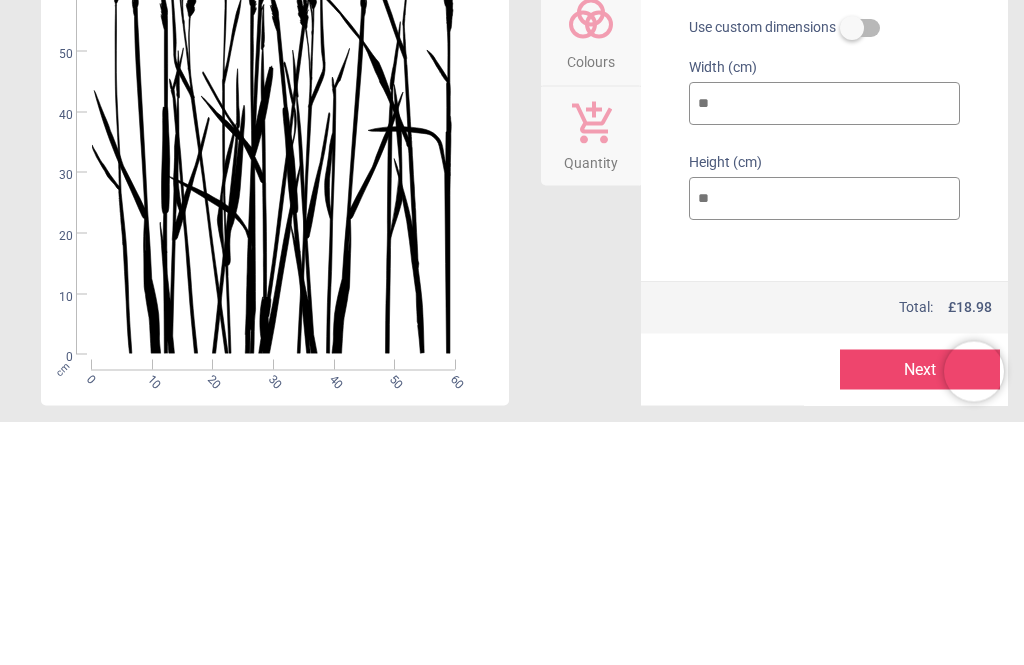 type on "*" 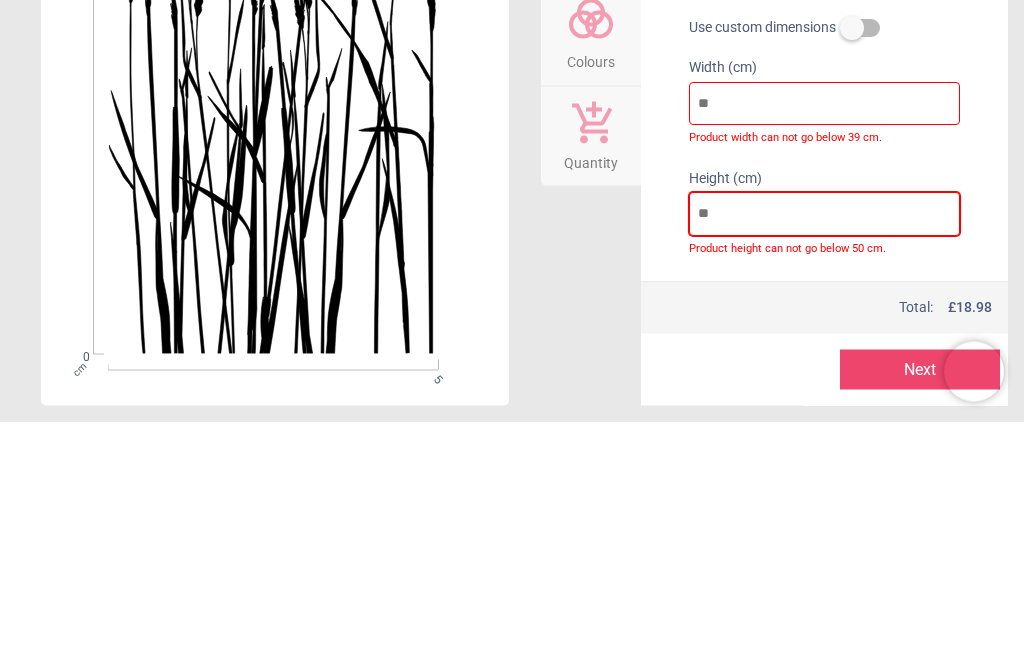 type 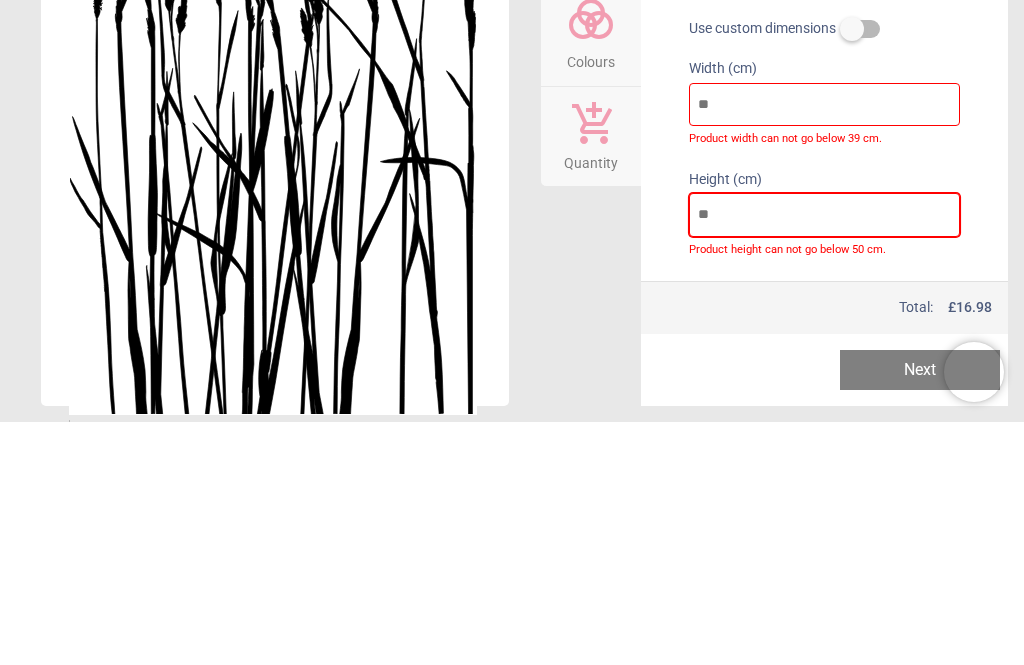 type on "*" 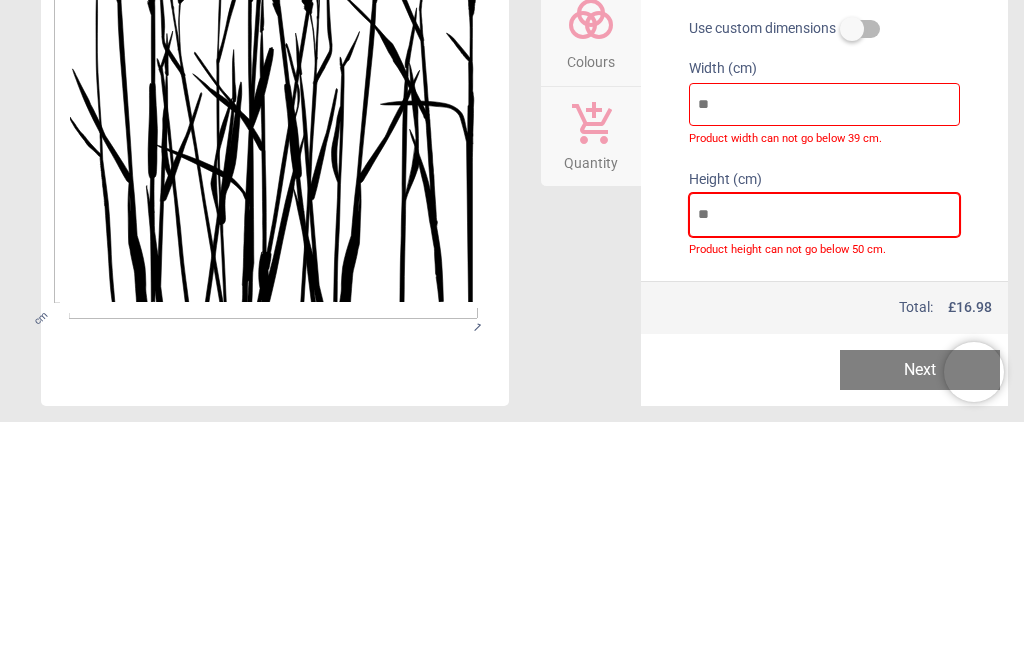 type on "**" 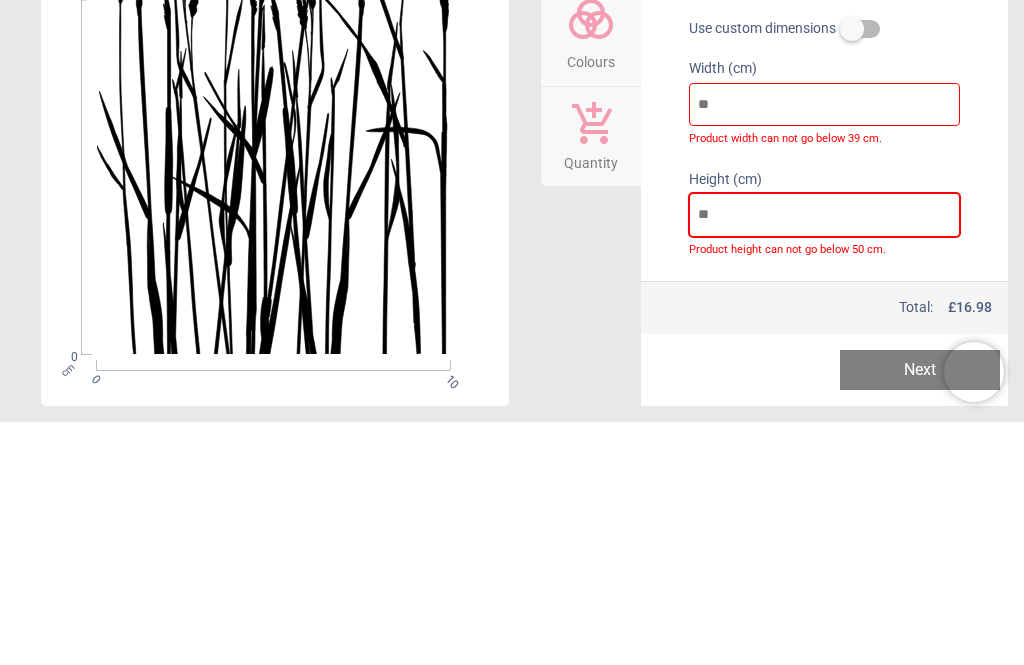 type on "***" 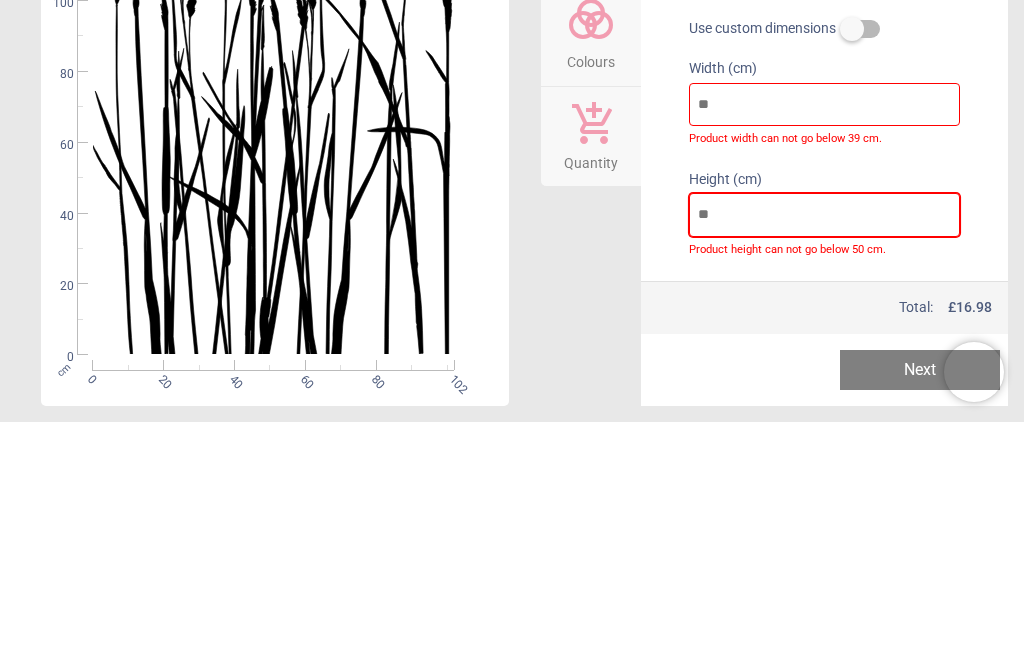 type on "***" 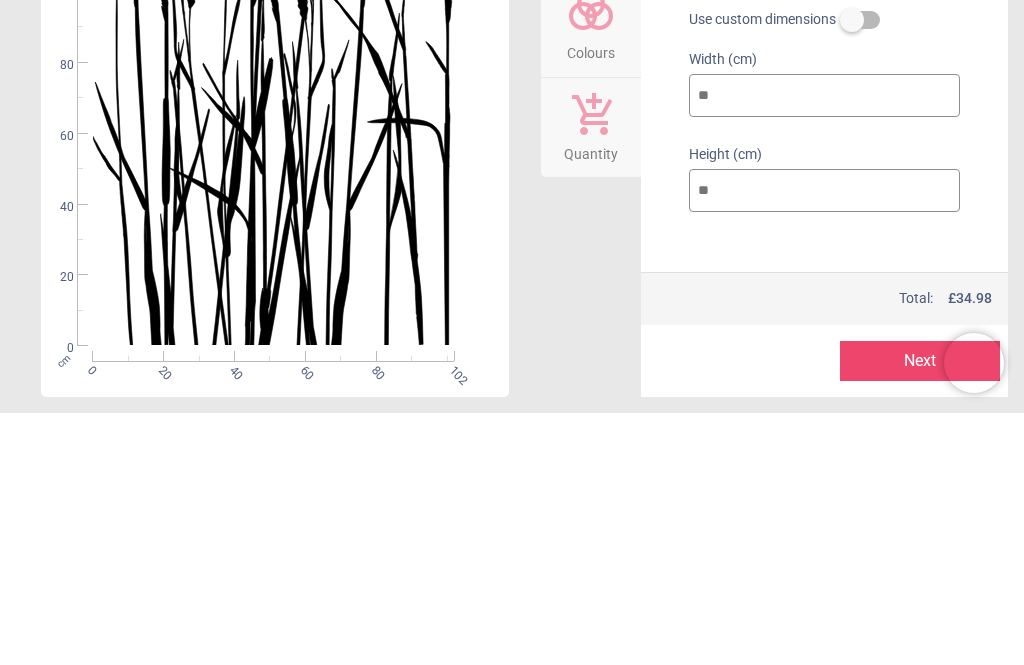 type on "***" 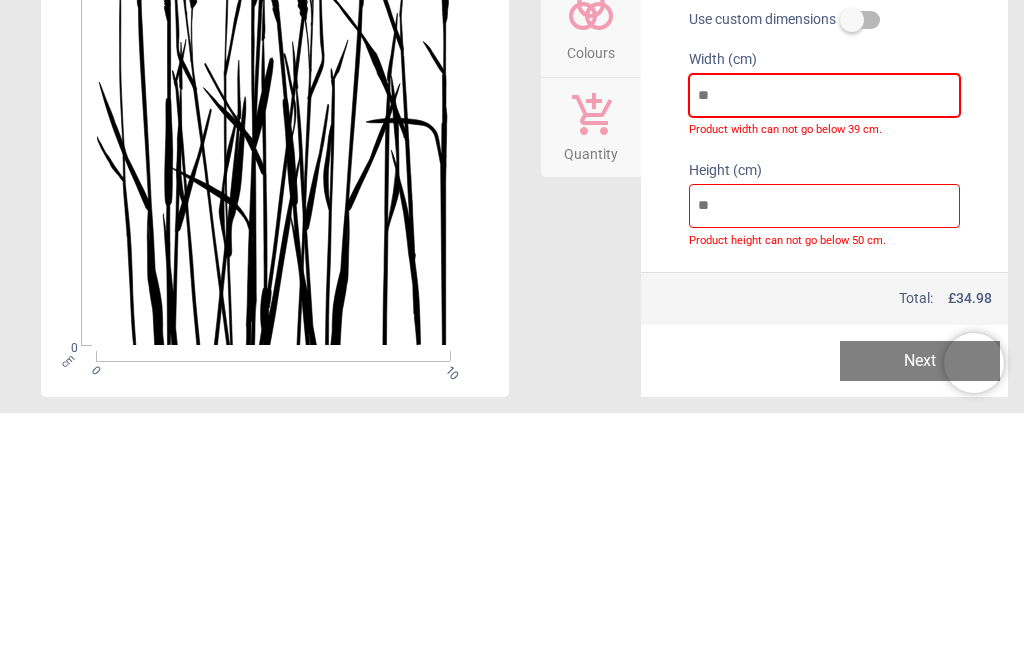 type on "*" 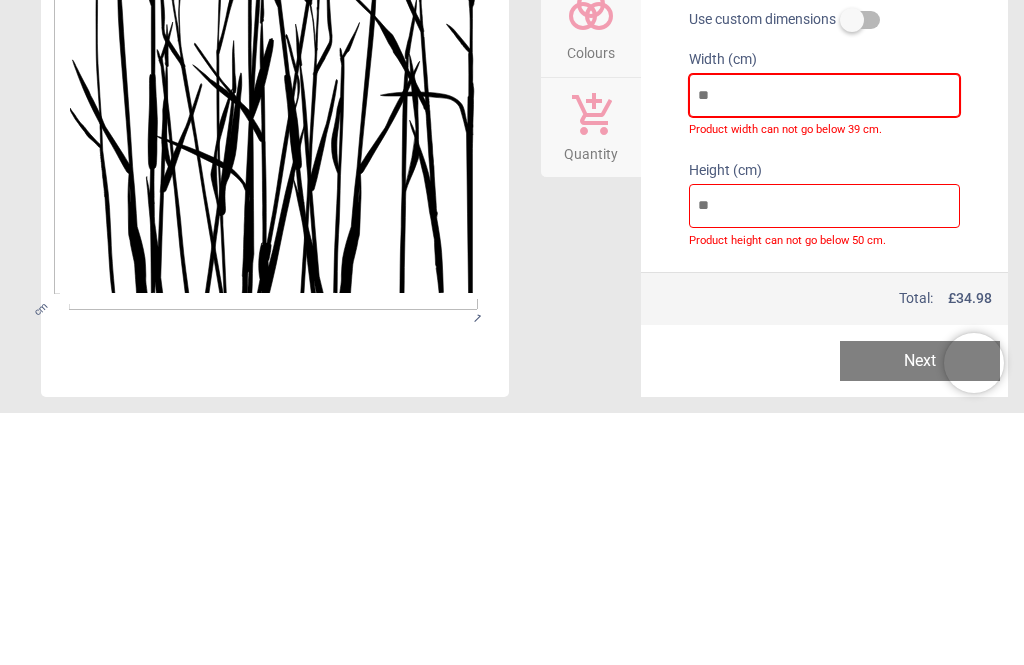type 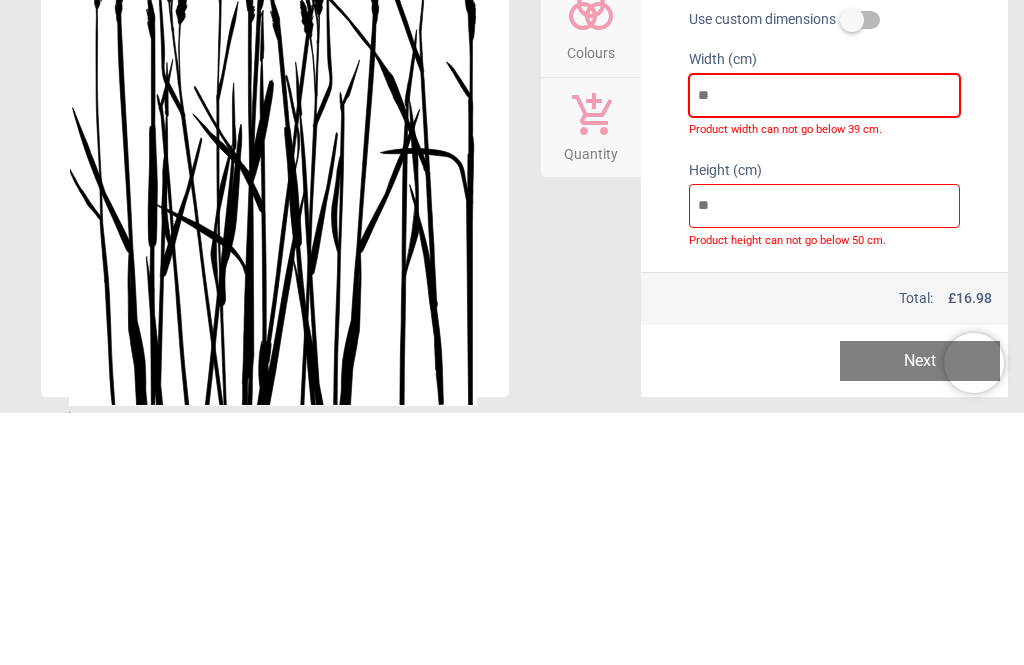 type on "*" 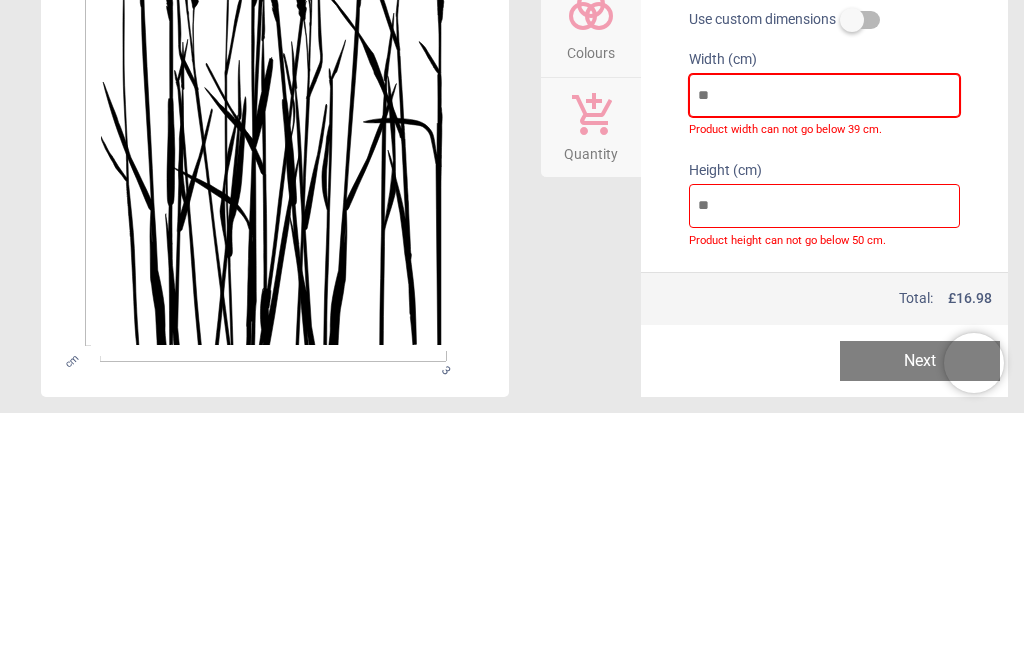 type on "**" 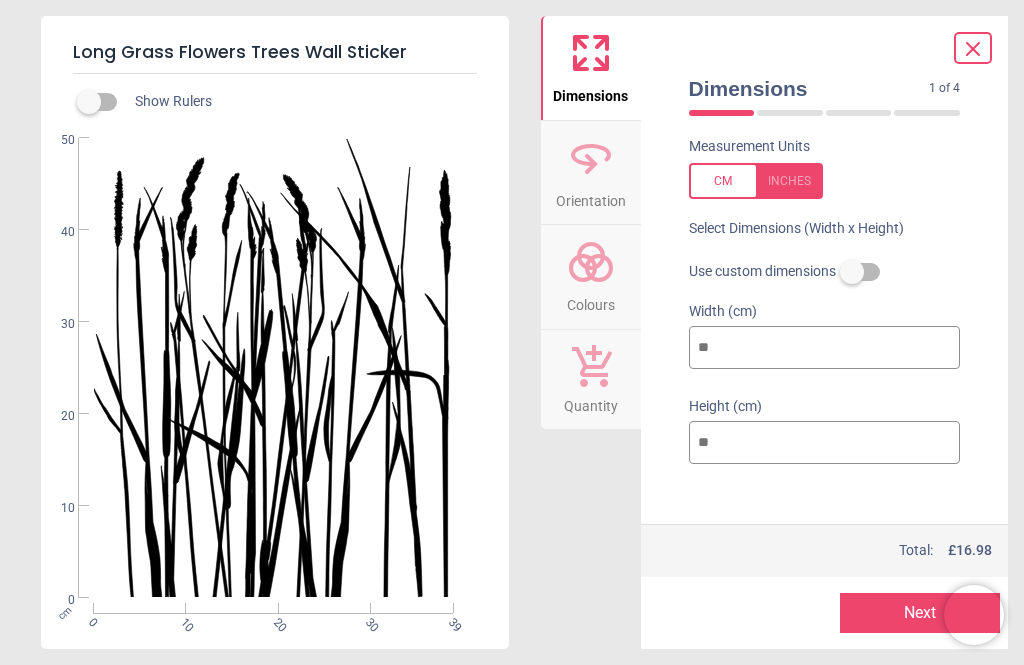 type on "**" 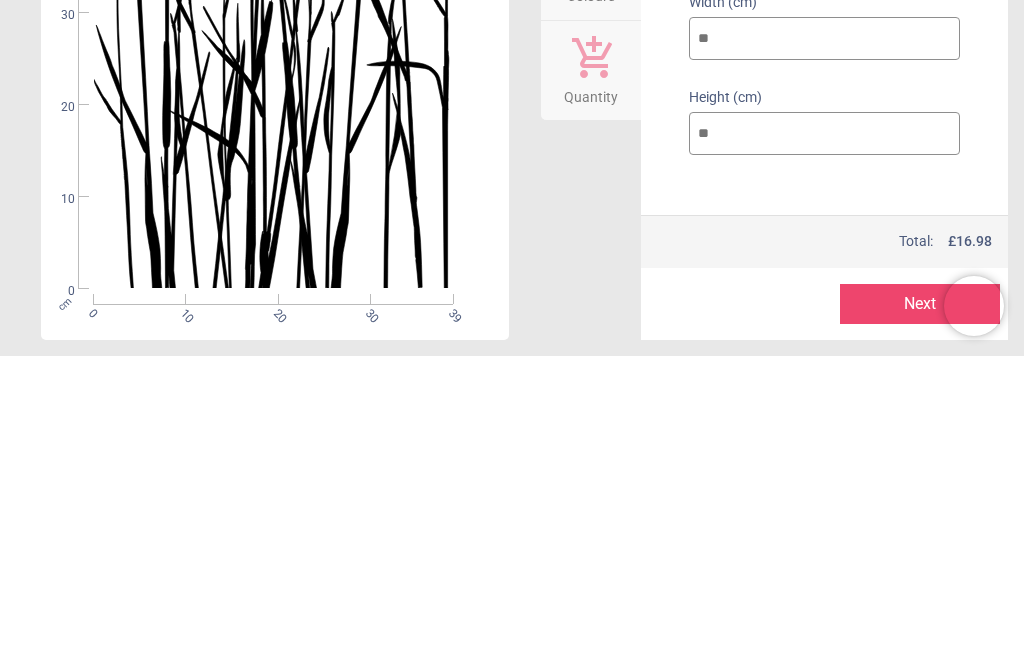 type on "*" 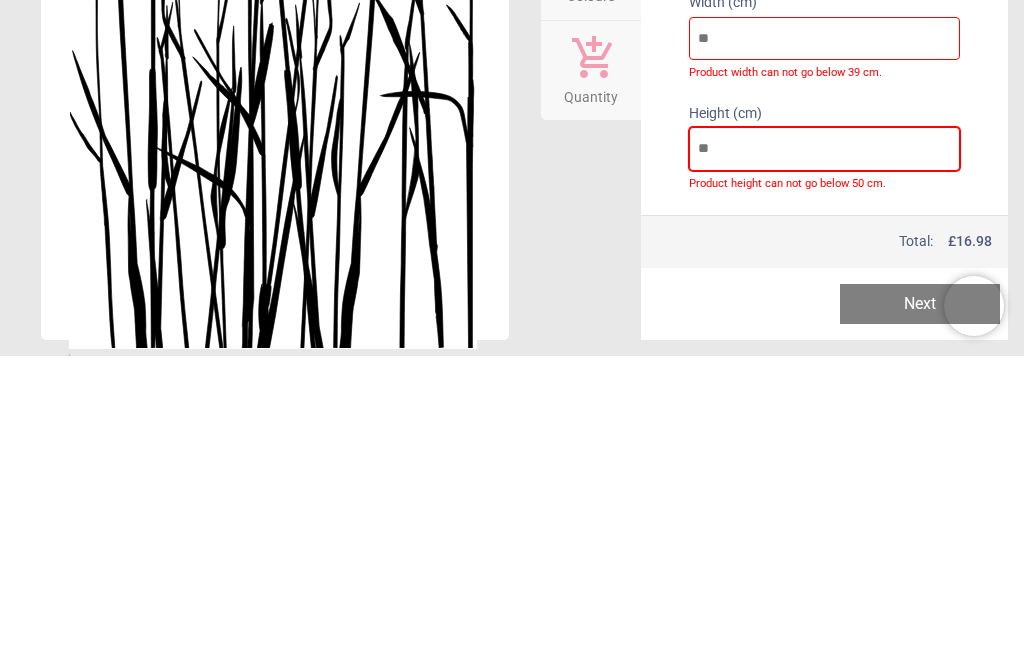 type on "*" 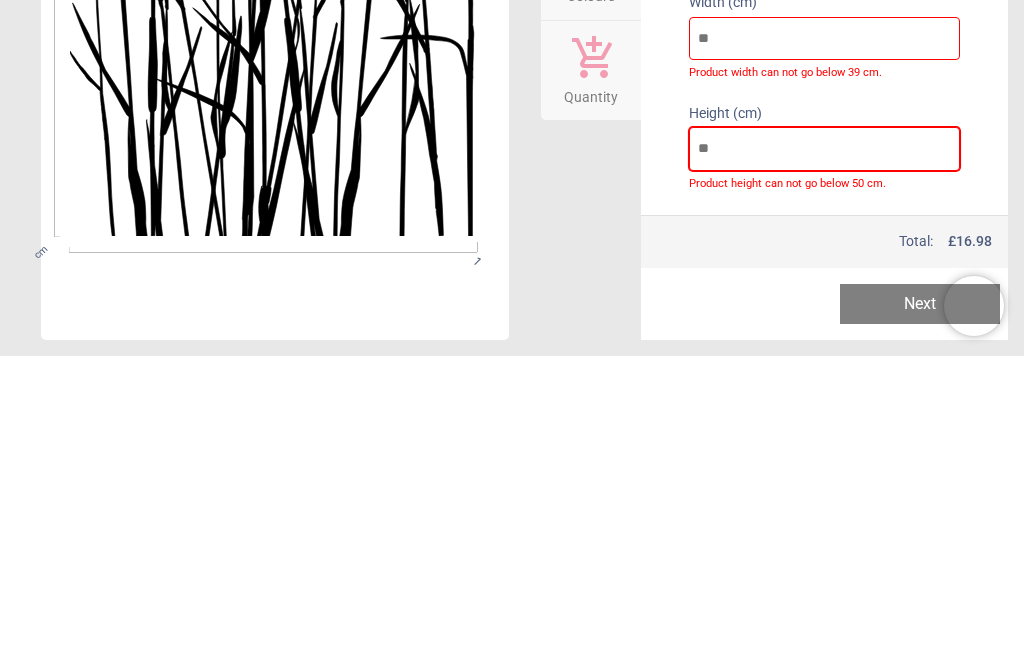 type on "**" 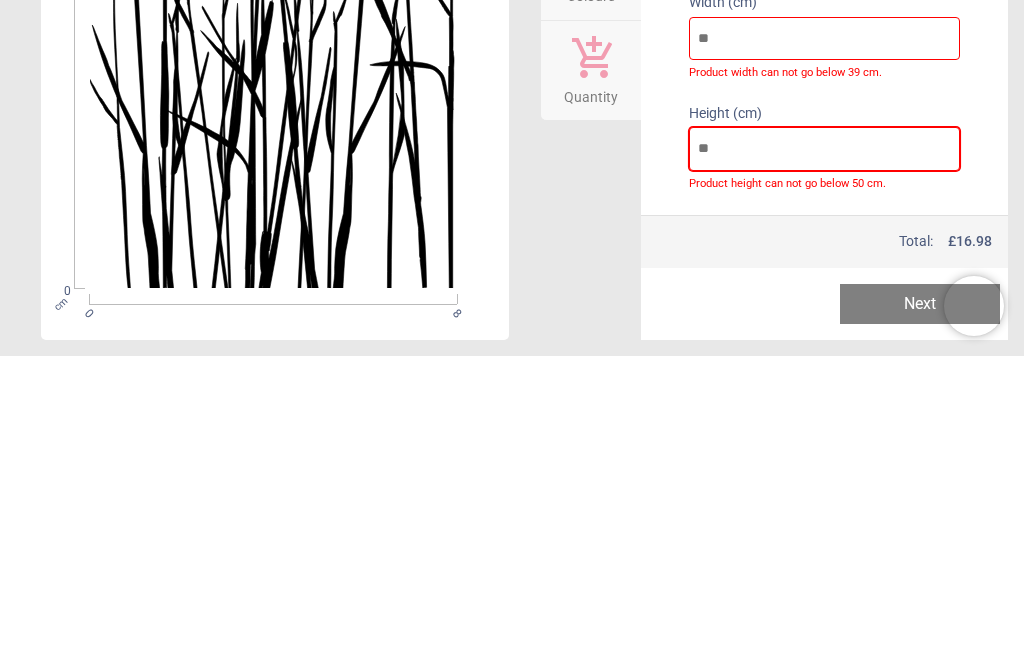 type on "**" 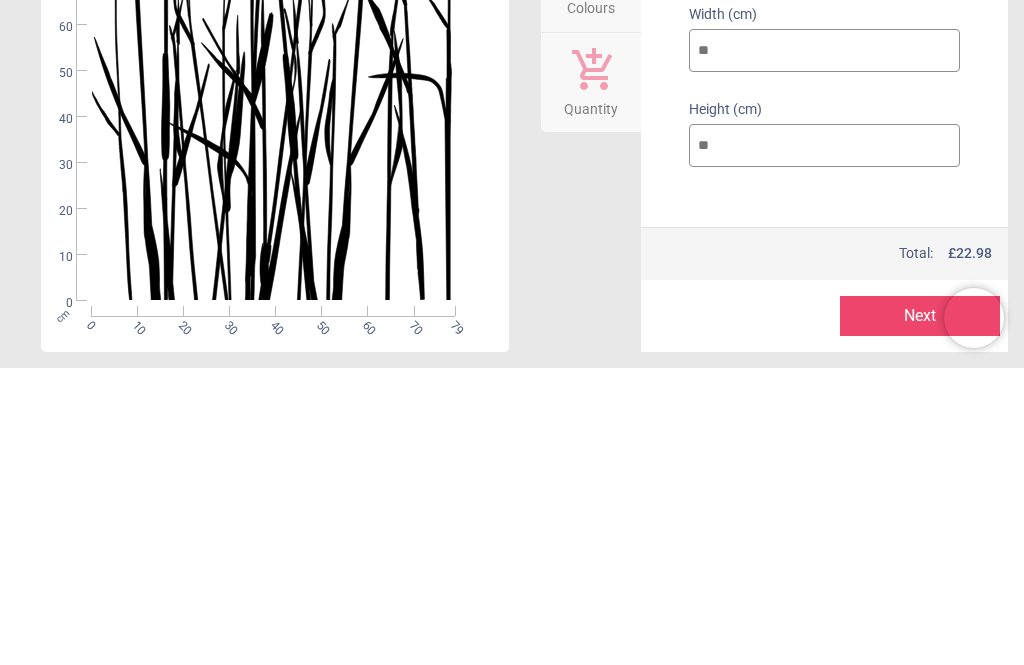 type on "***" 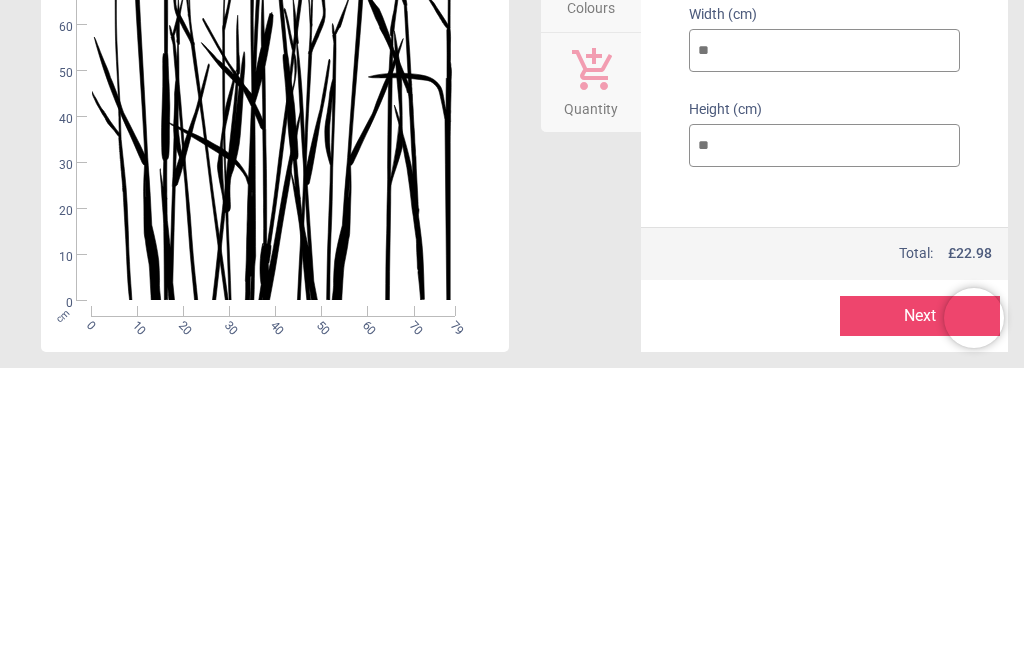 type on "*" 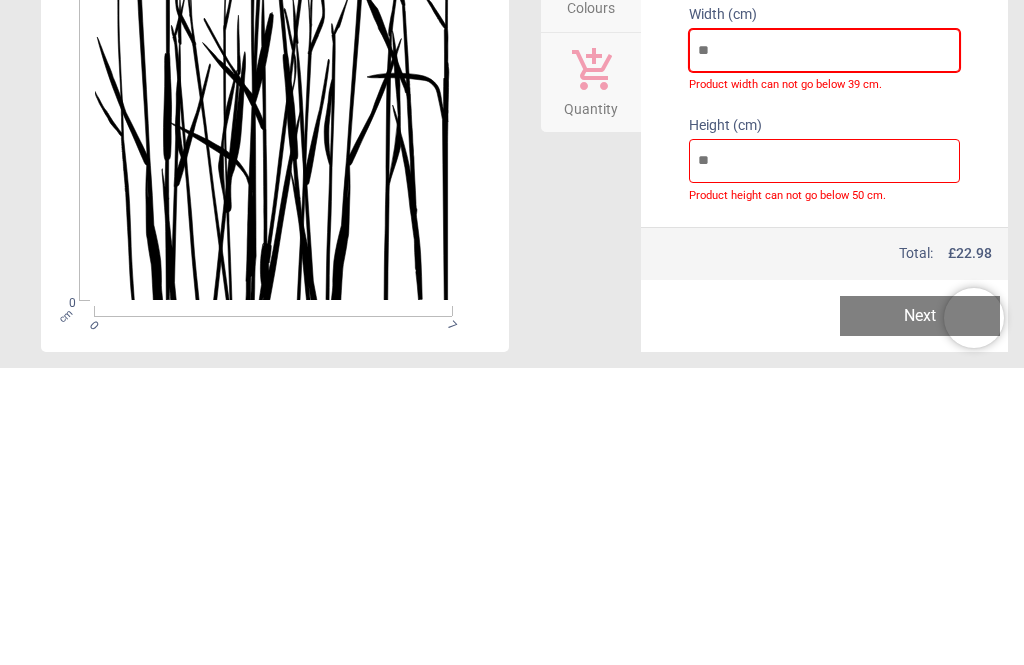 type 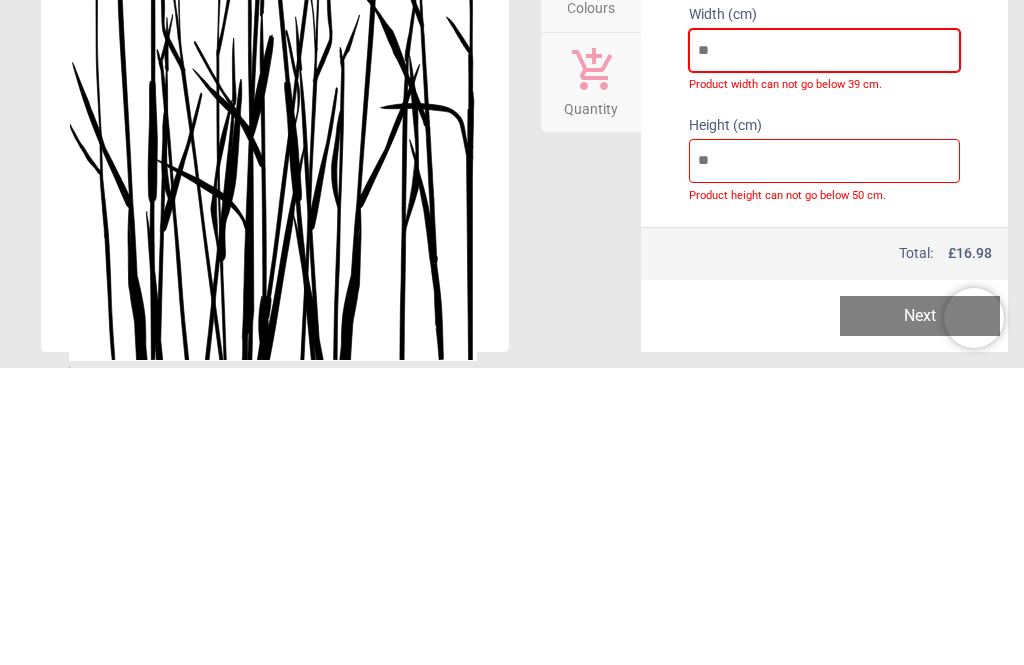 type on "*" 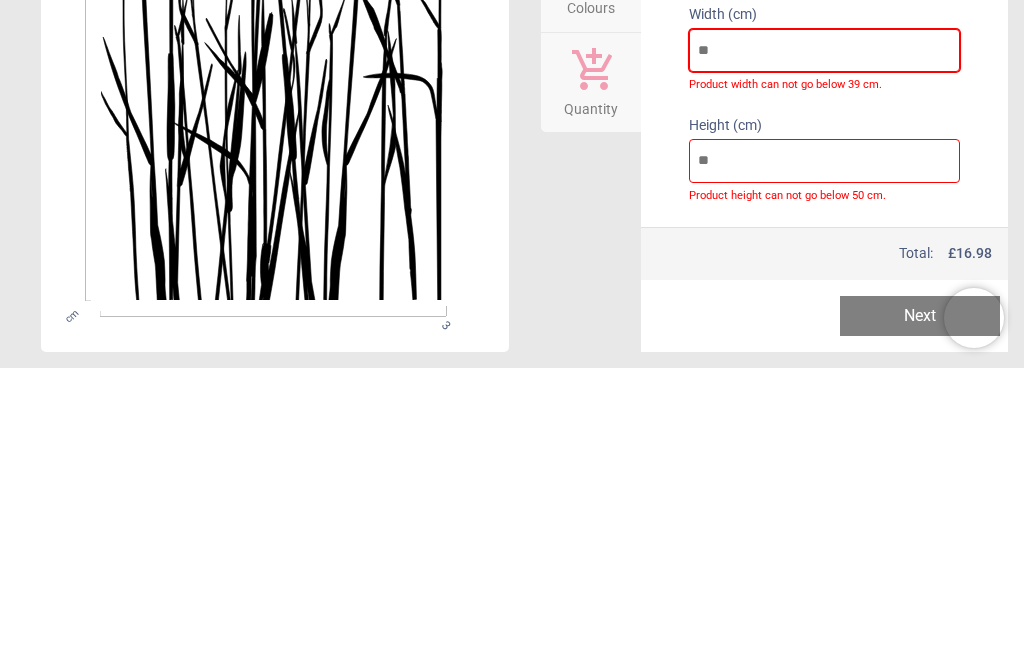 type on "**" 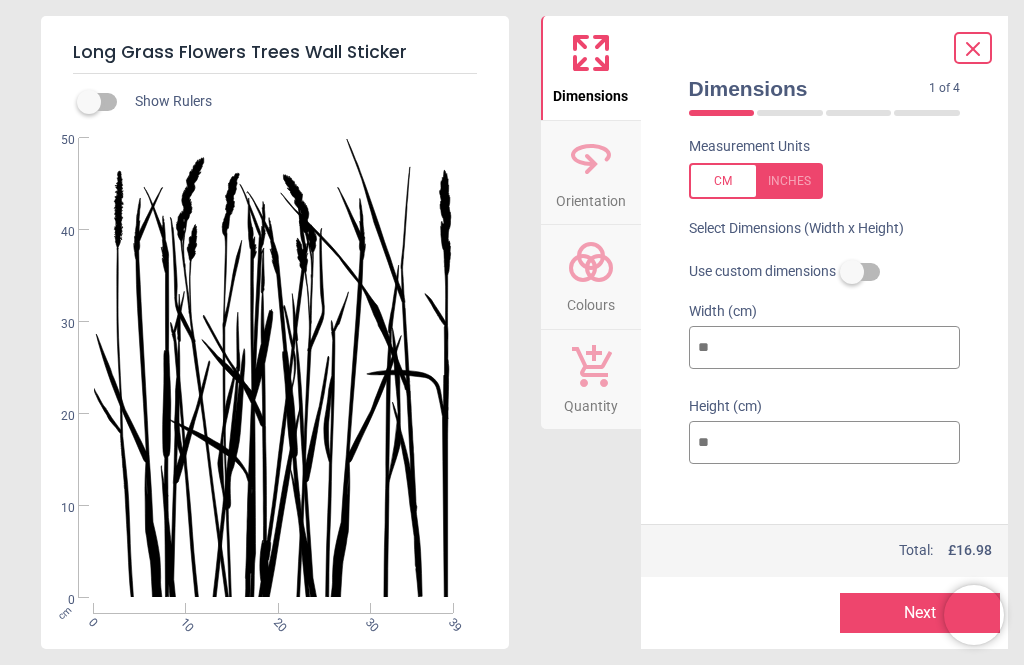 click at bounding box center (852, 272) 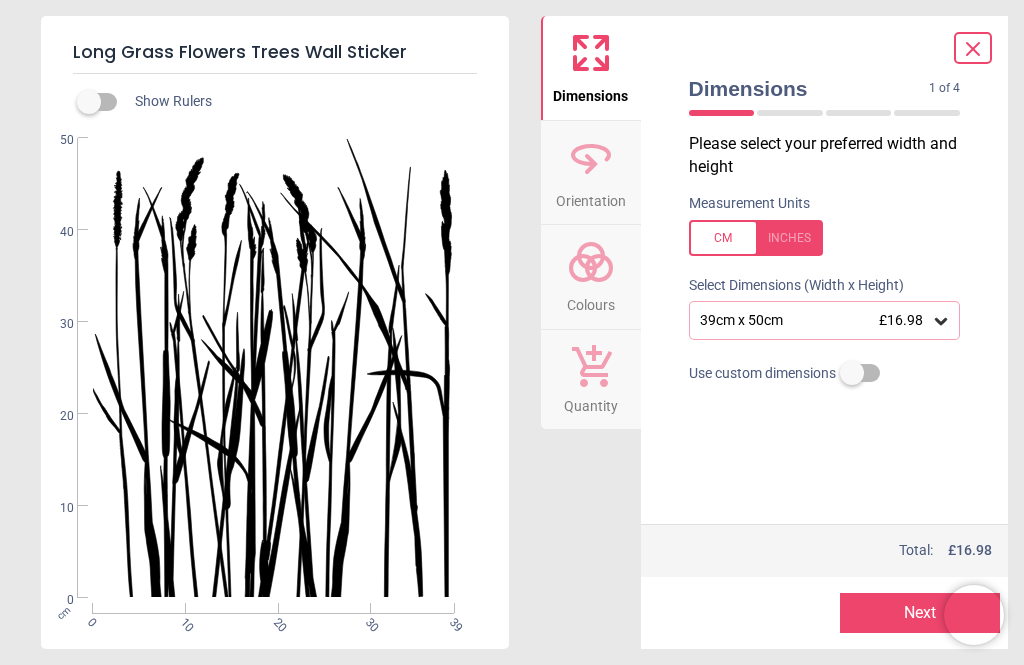 scroll, scrollTop: 0, scrollLeft: 0, axis: both 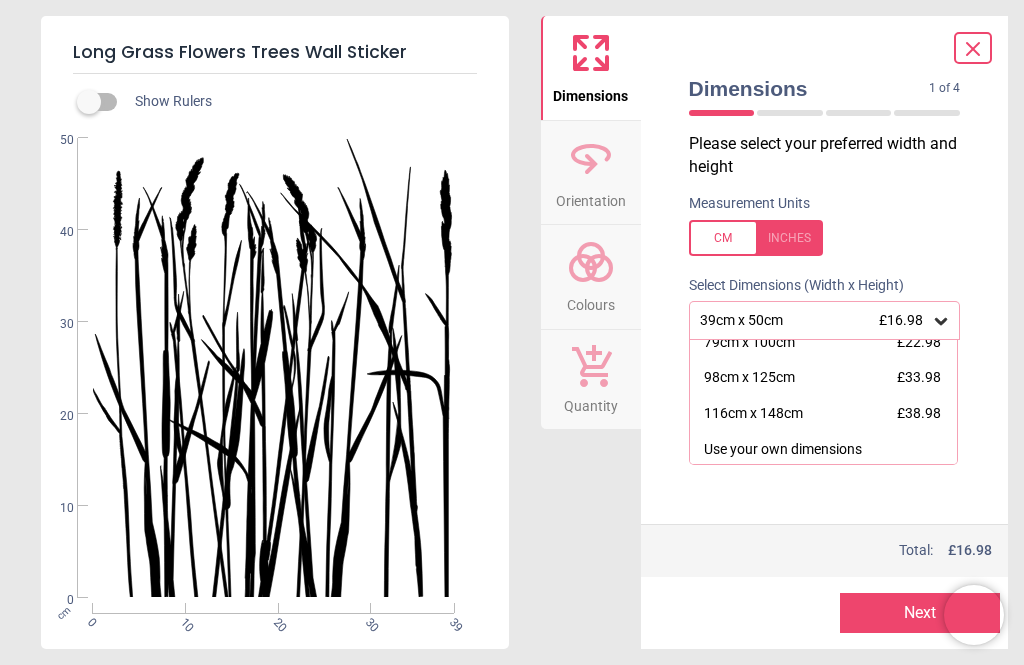 click on "Use your own dimensions" at bounding box center [783, 450] 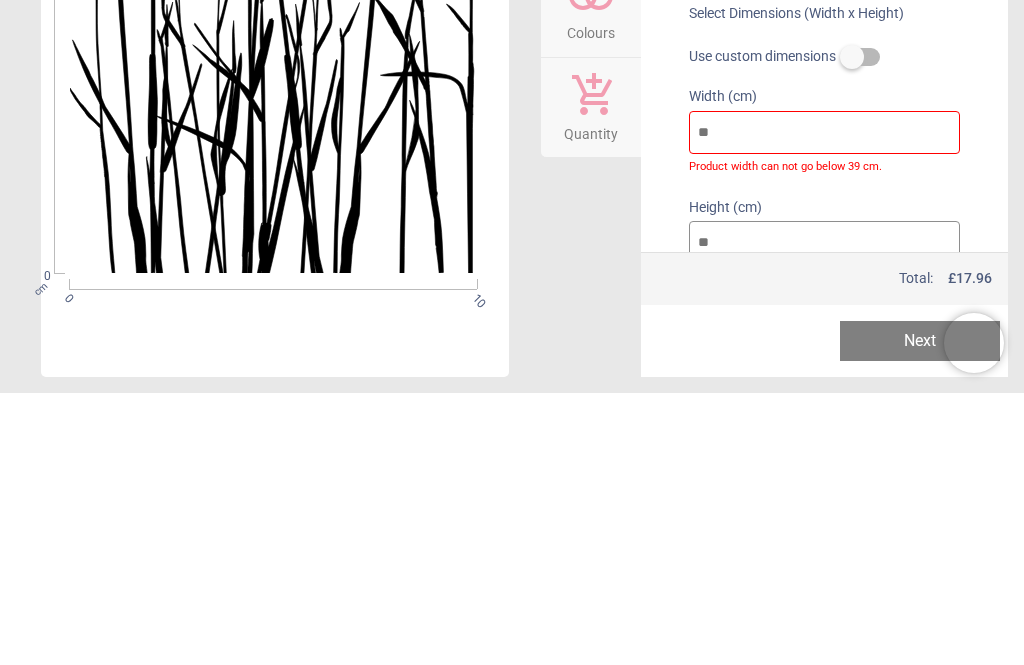 type on "*" 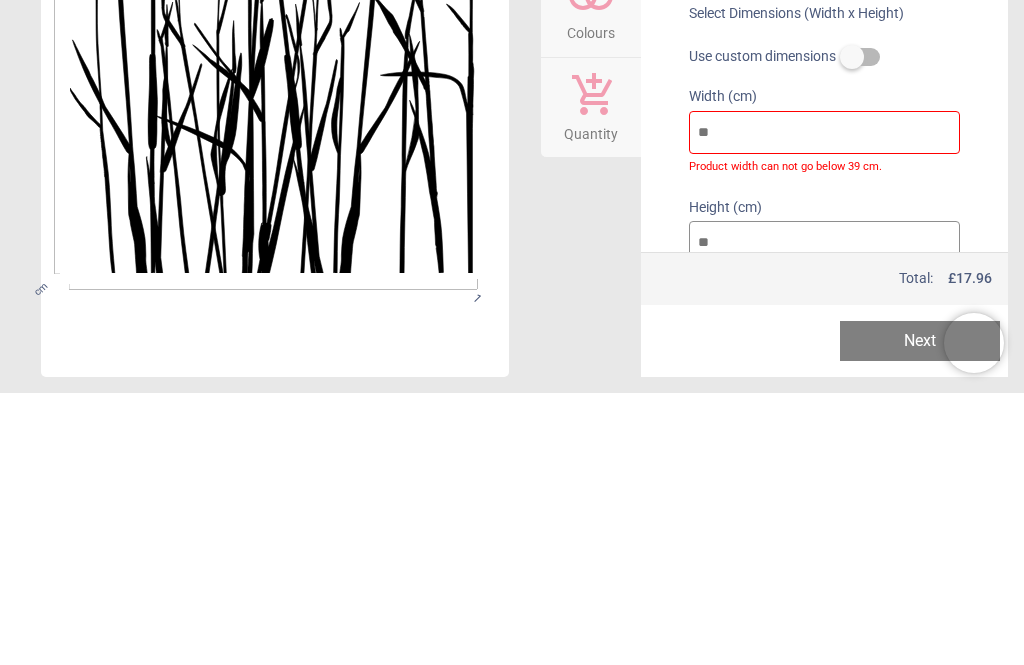 type 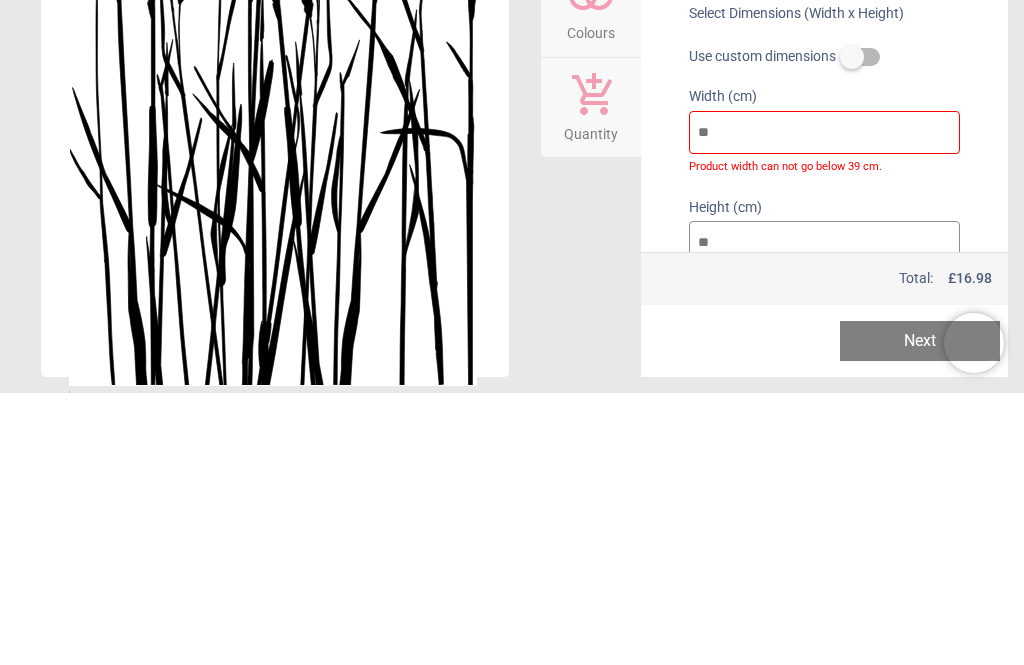 type on "*" 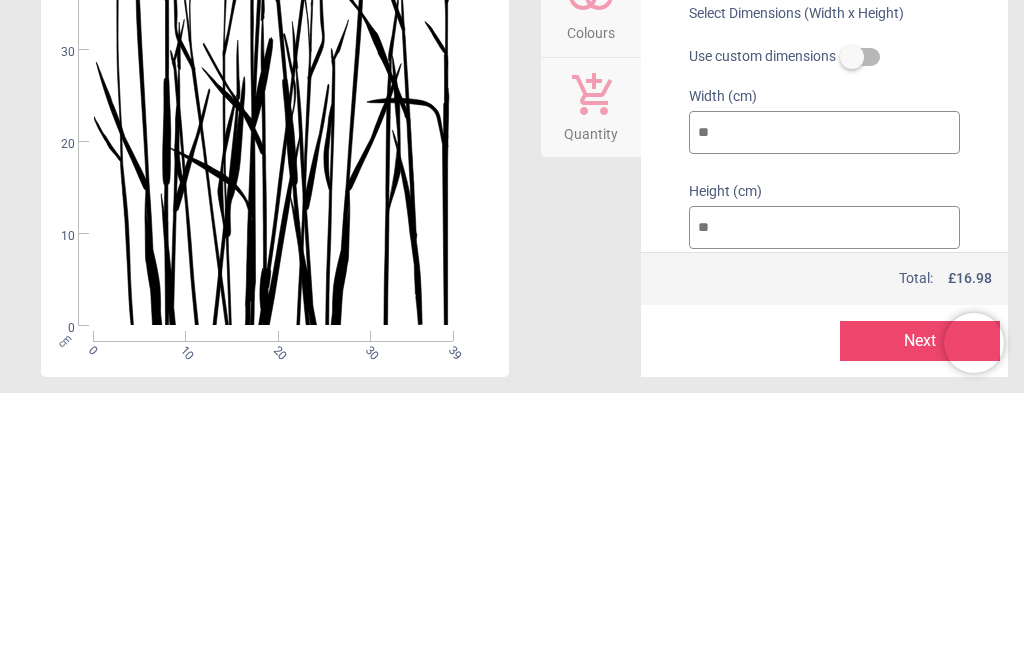 type on "**" 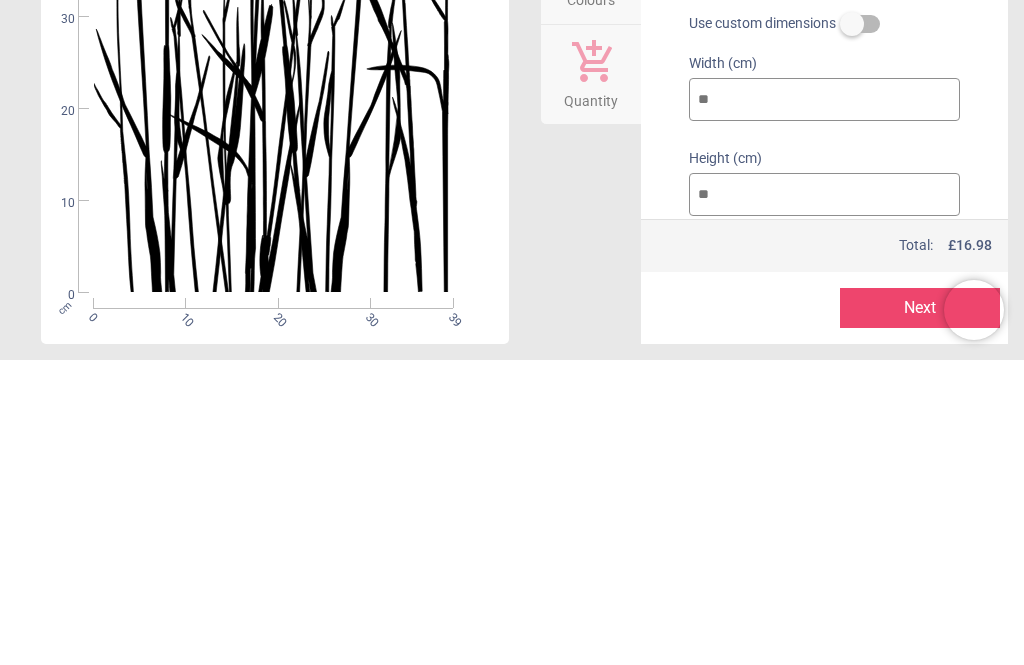 type on "**" 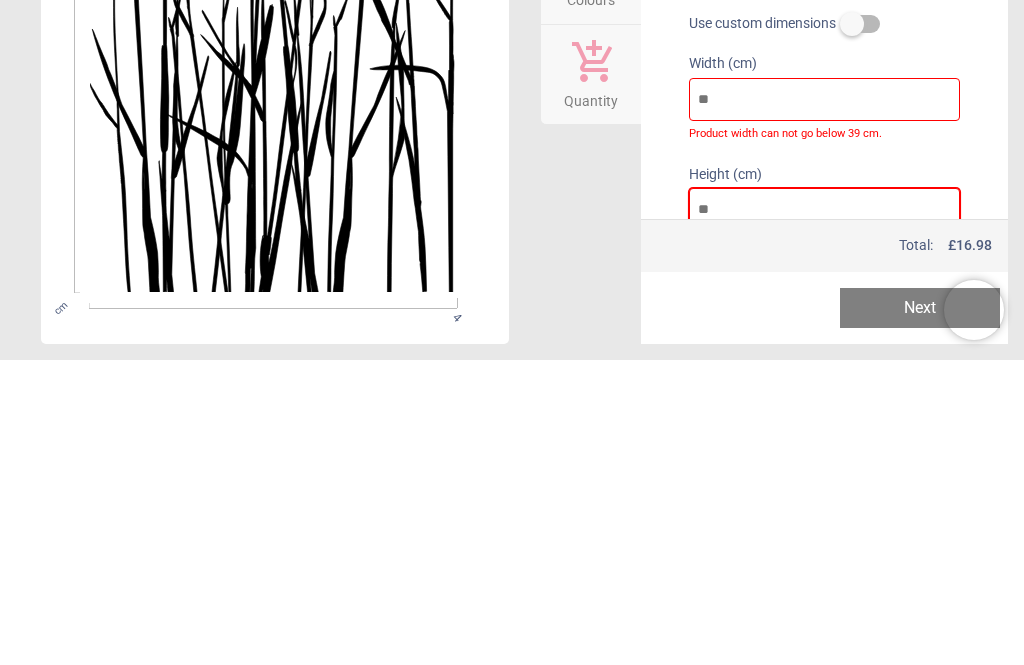 type 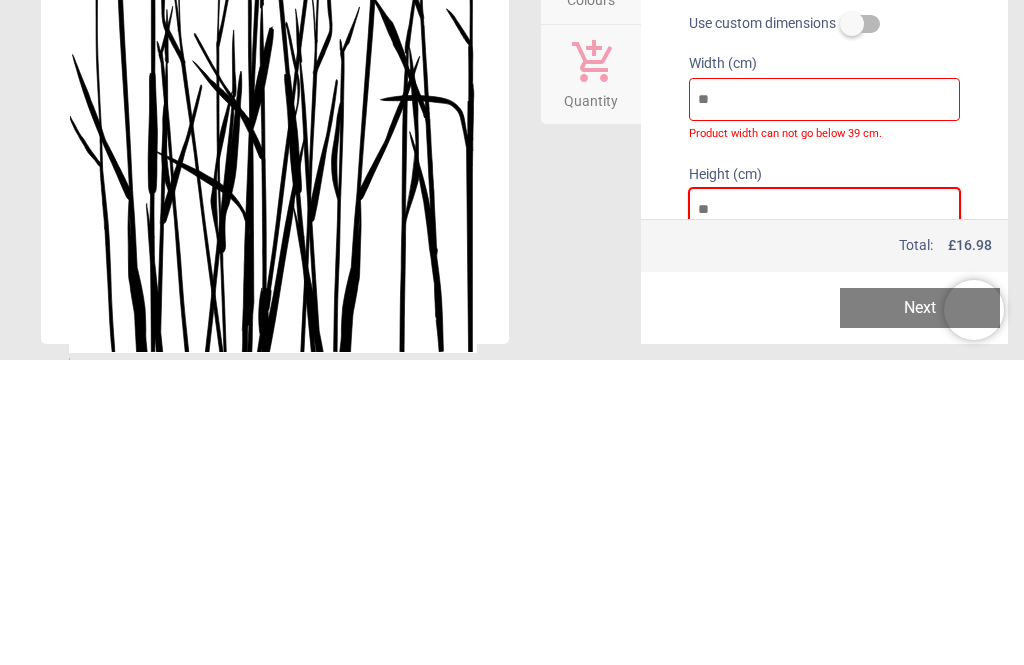 type on "*" 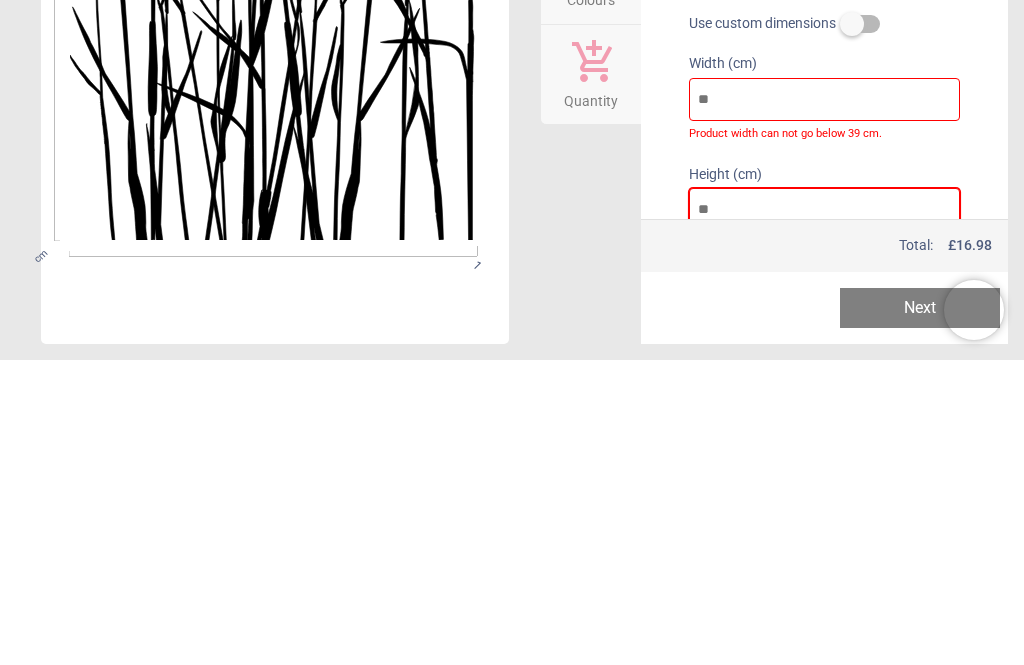 type on "**" 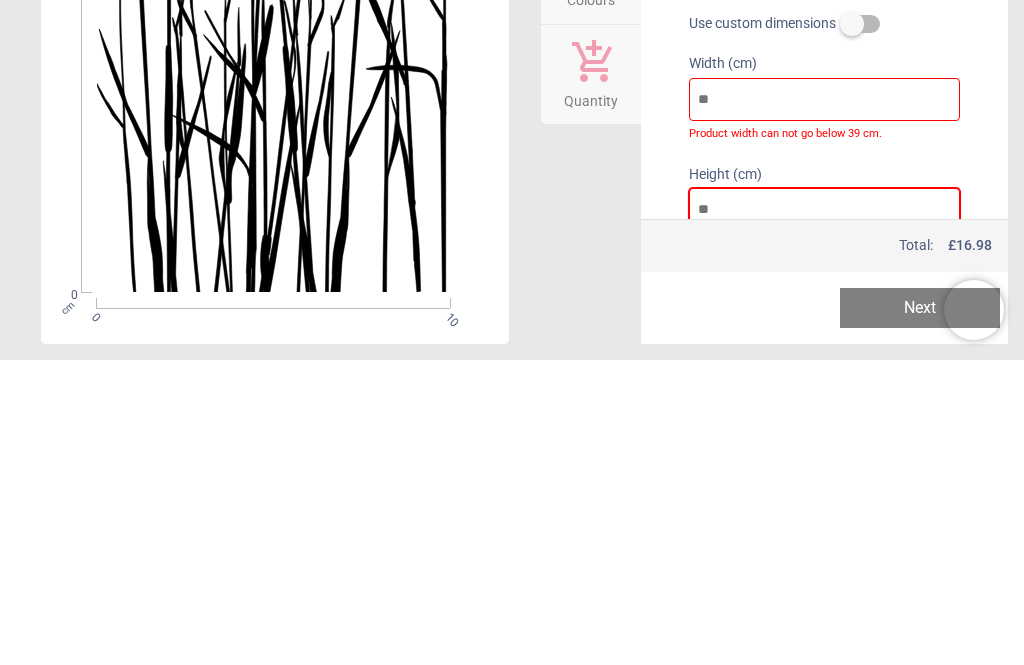 type on "***" 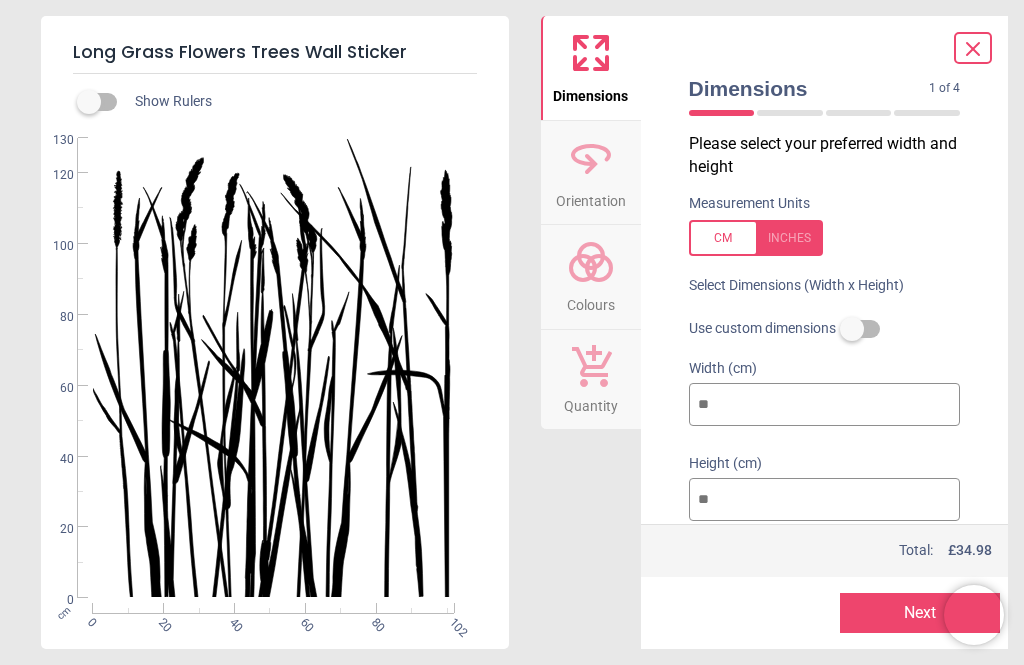 type on "***" 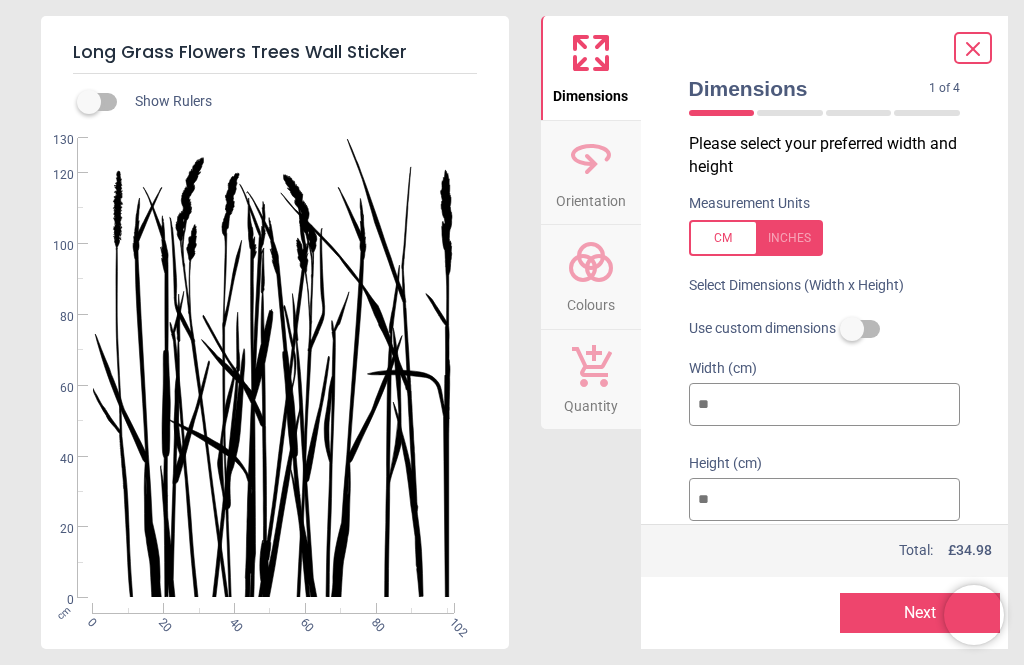 click on "cm 0 20 40 60 80 102" at bounding box center (273, 608) 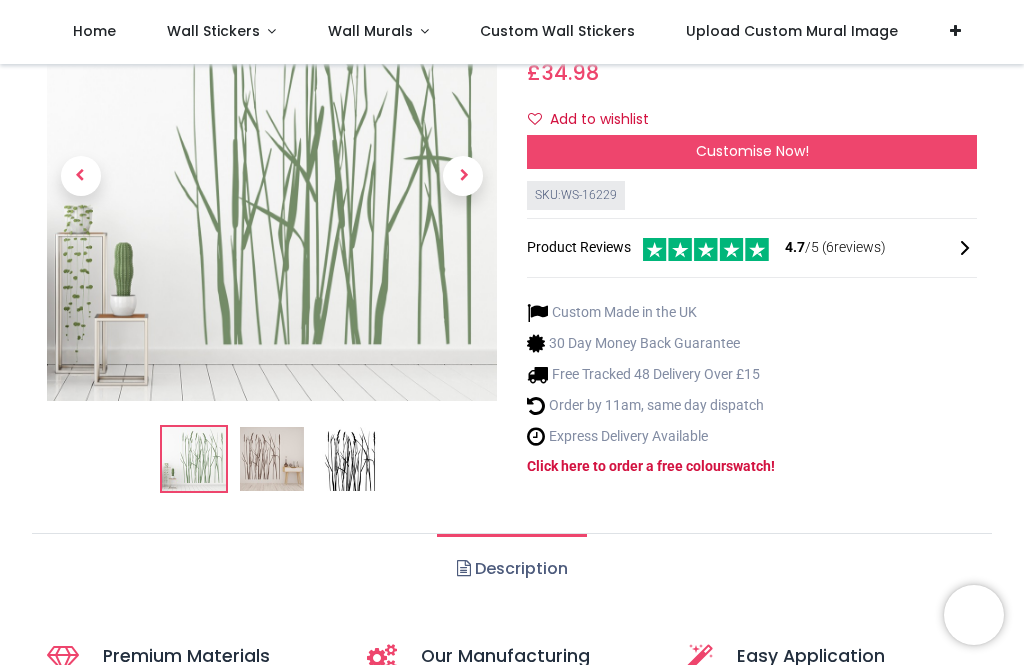 scroll, scrollTop: 552, scrollLeft: 0, axis: vertical 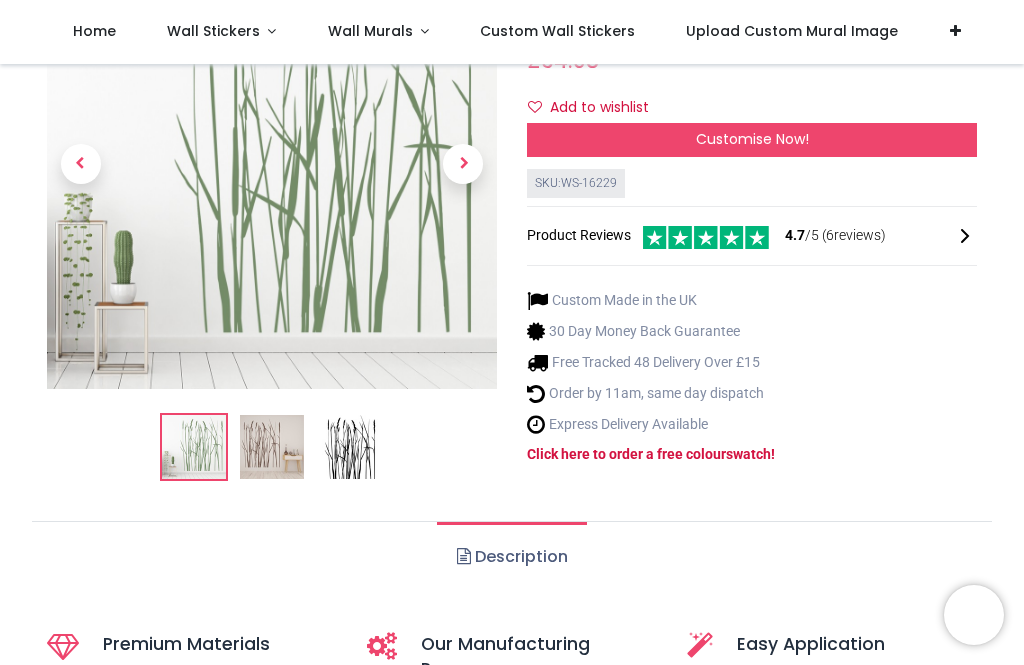 click on "Description" at bounding box center [511, 557] 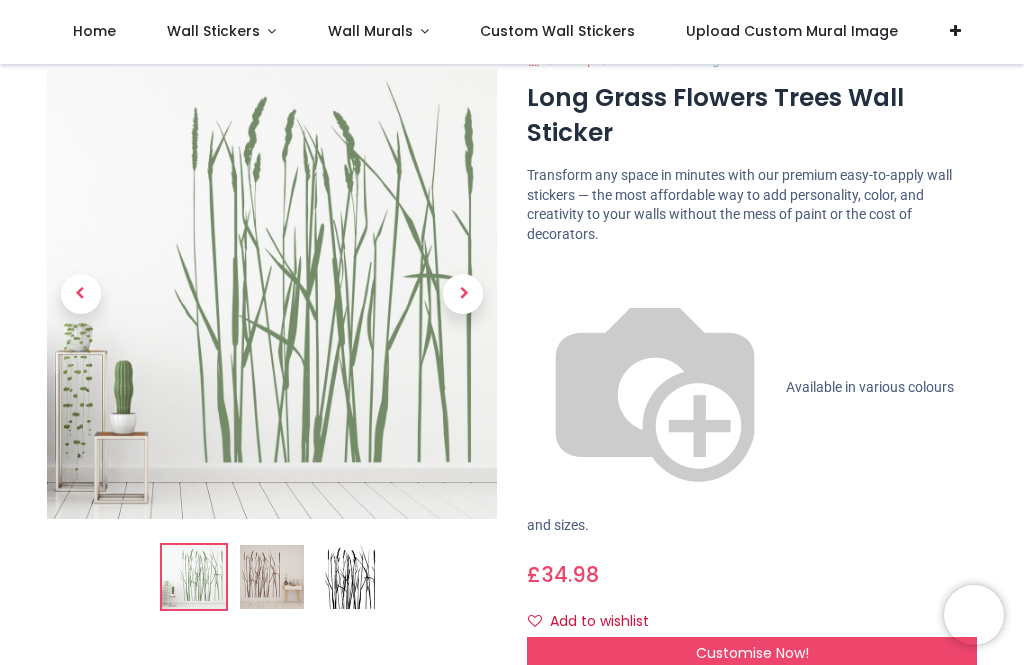 scroll, scrollTop: 41, scrollLeft: 0, axis: vertical 